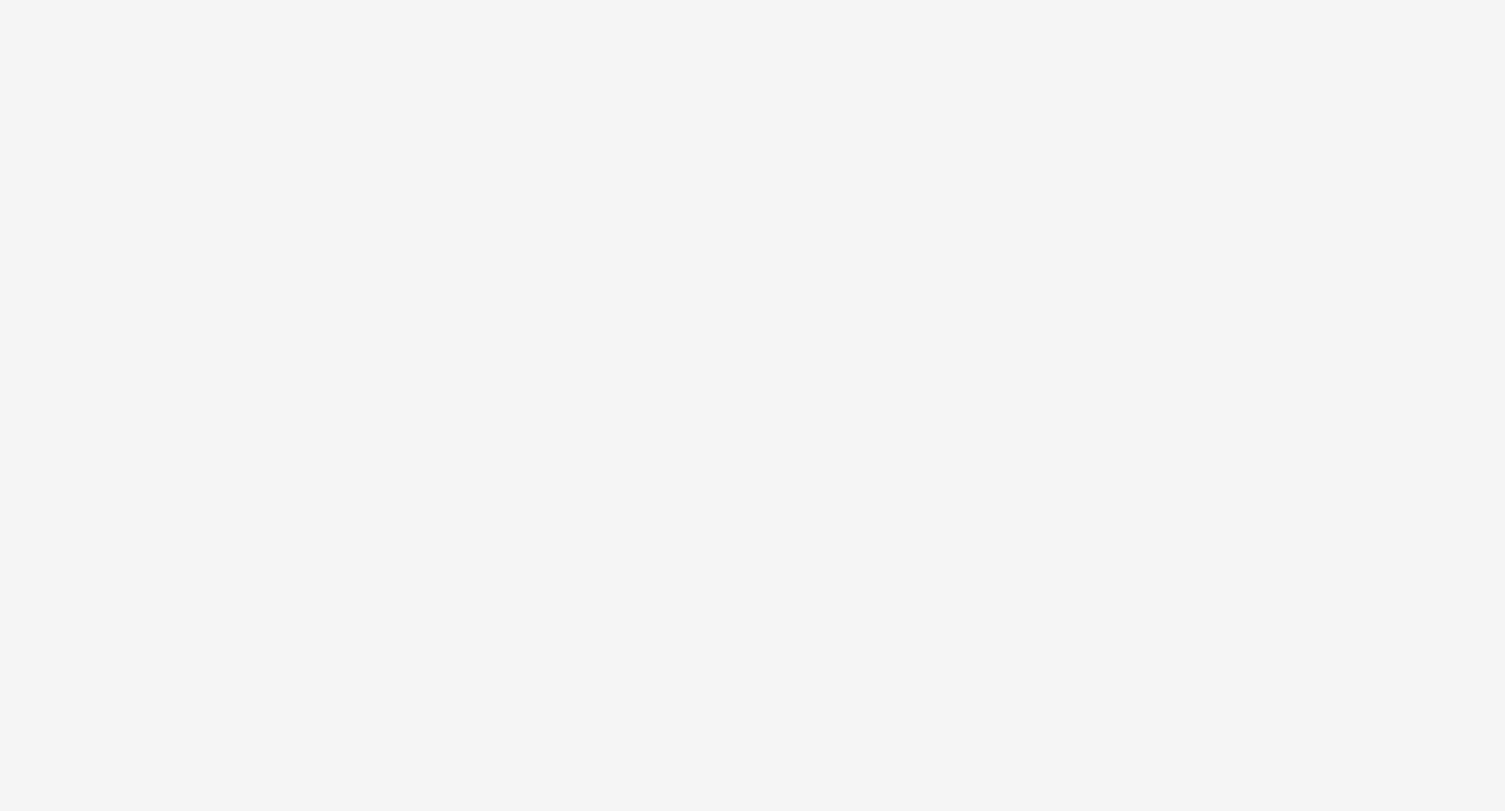 scroll, scrollTop: 0, scrollLeft: 0, axis: both 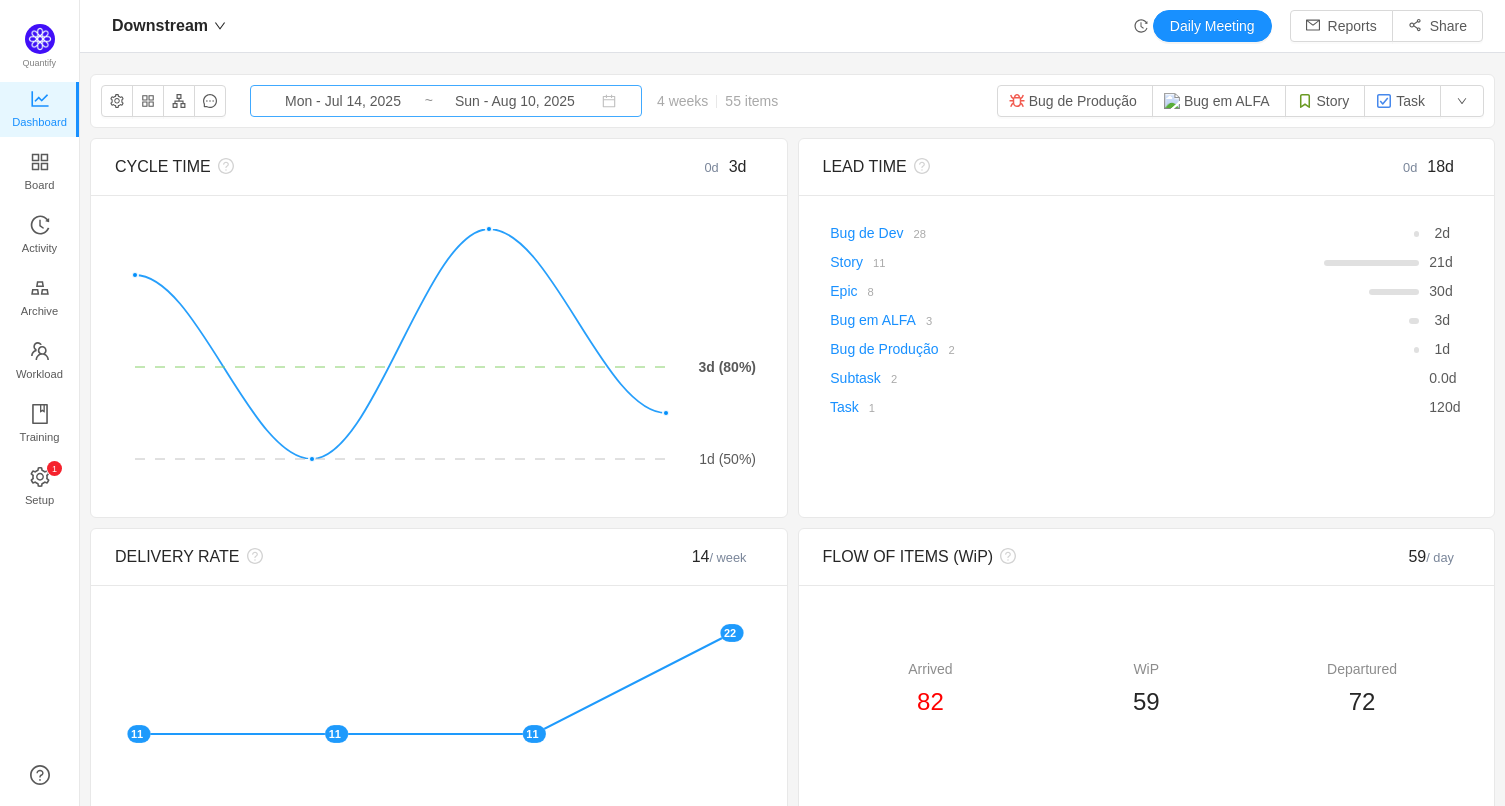 click on "Mon - Jul 14, 2025" at bounding box center [343, 101] 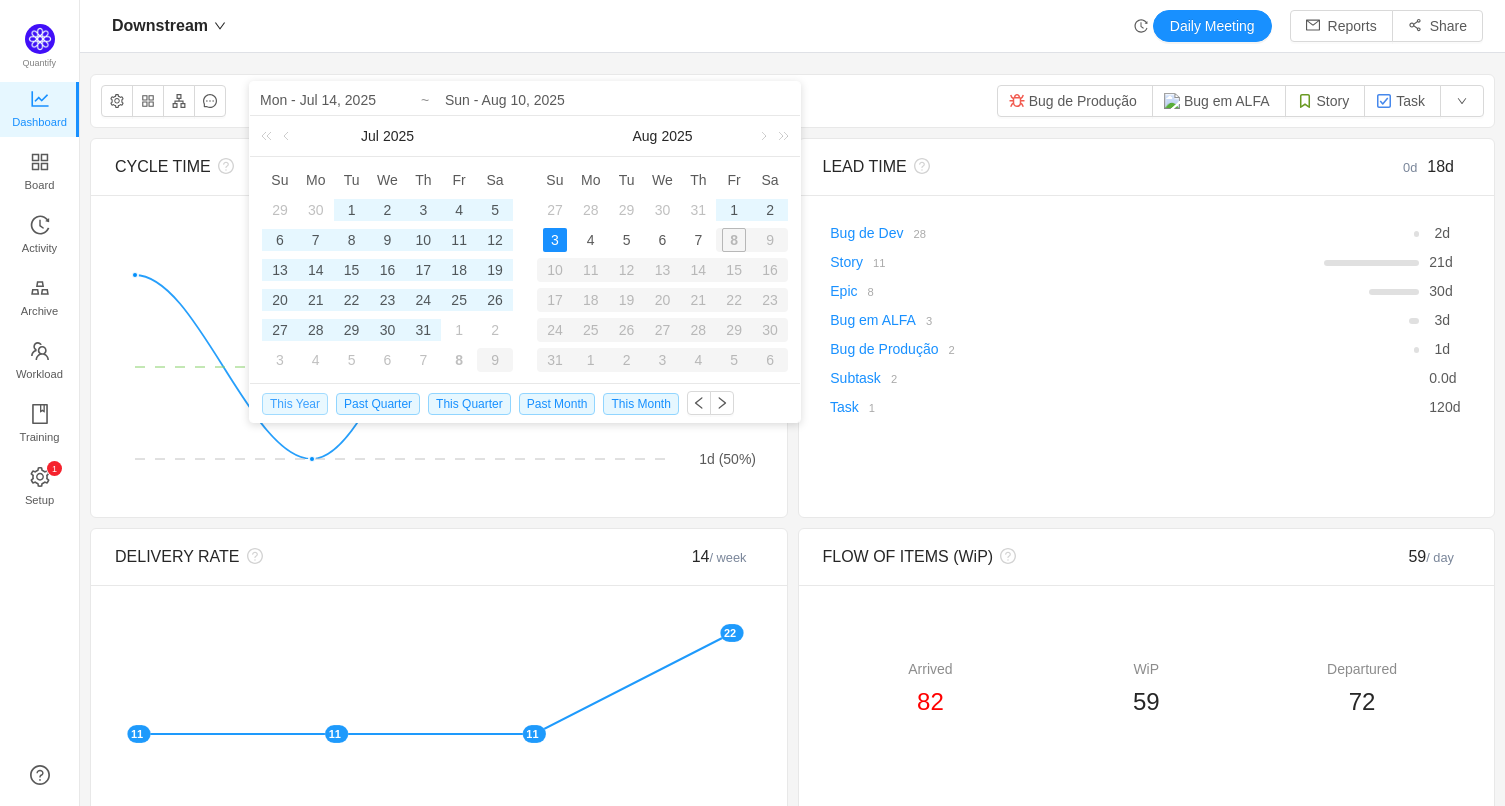 click on "This Year" at bounding box center [295, 404] 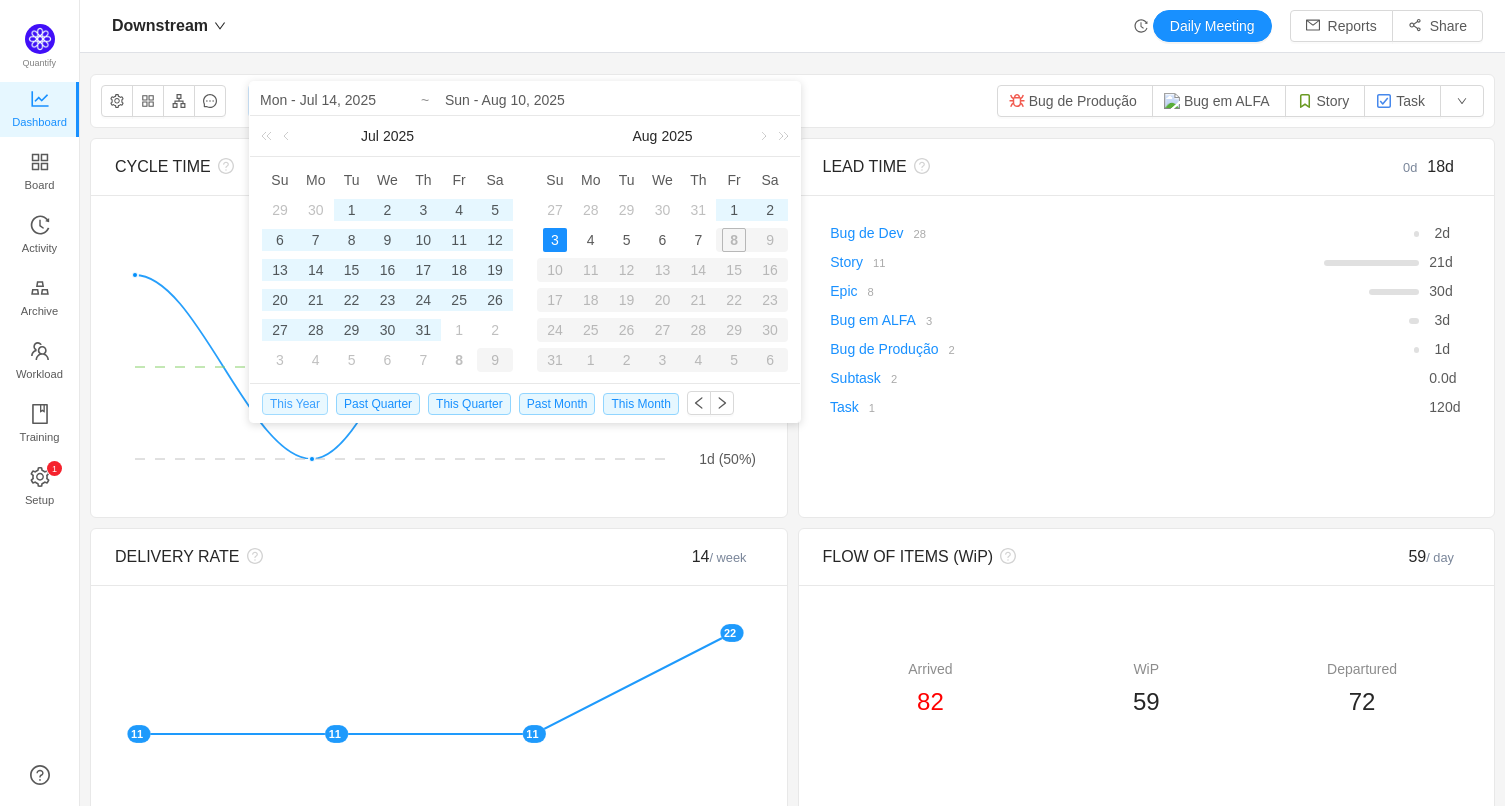 type on "Wed - Jan 01, 2025" 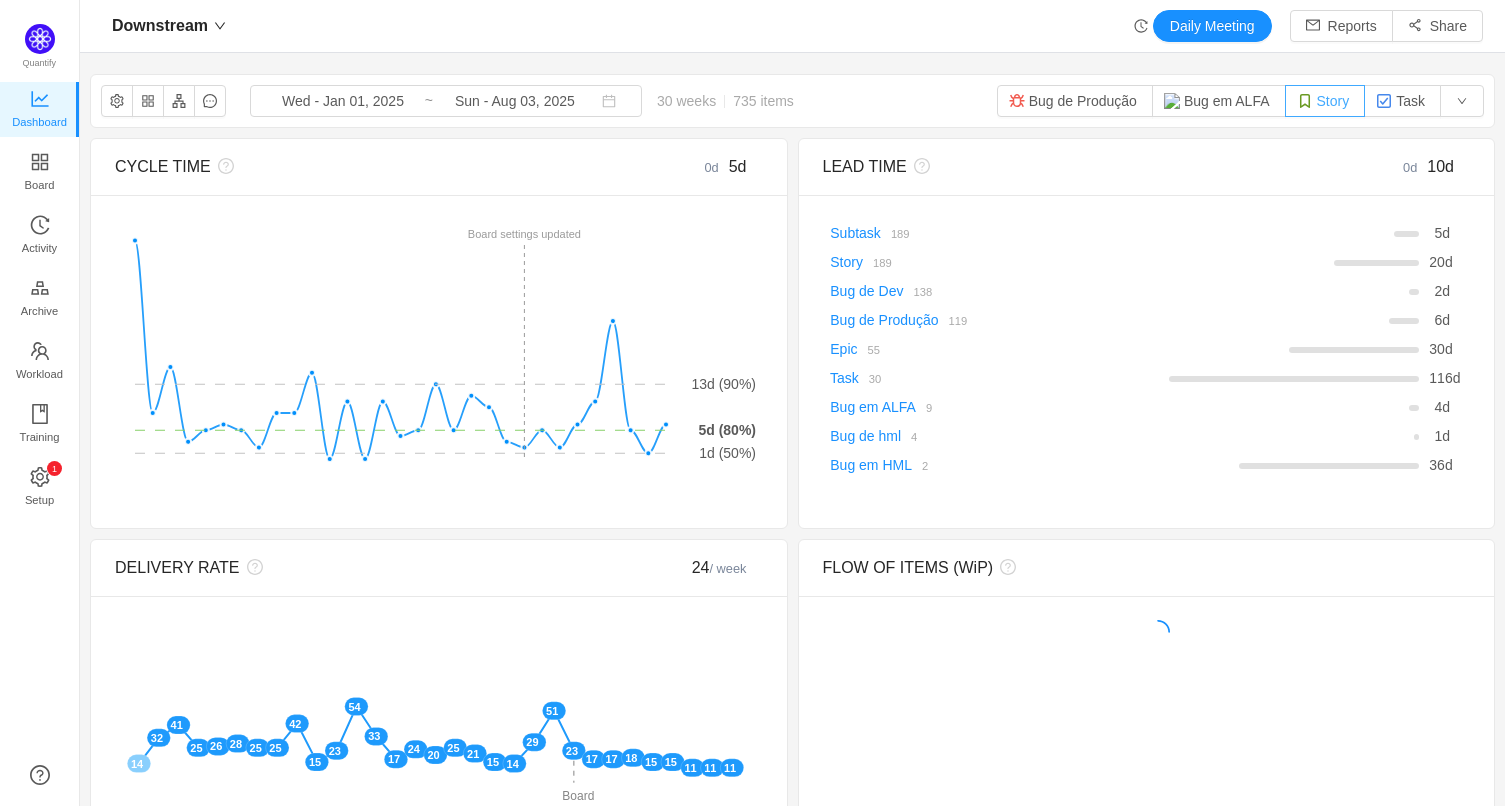 click on "Story" at bounding box center (1325, 101) 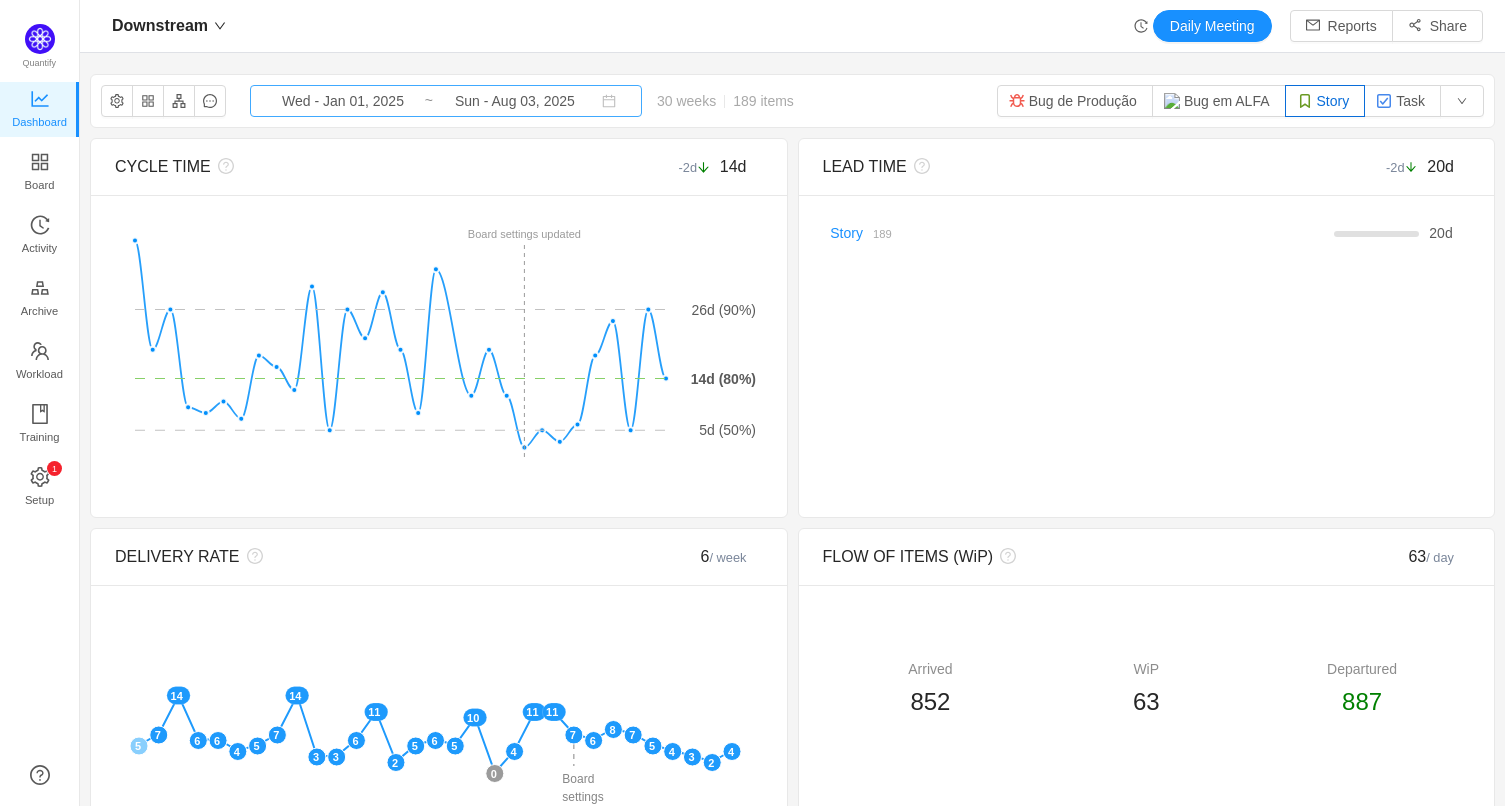 click on "Wed - Jan 01, 2025" at bounding box center (343, 101) 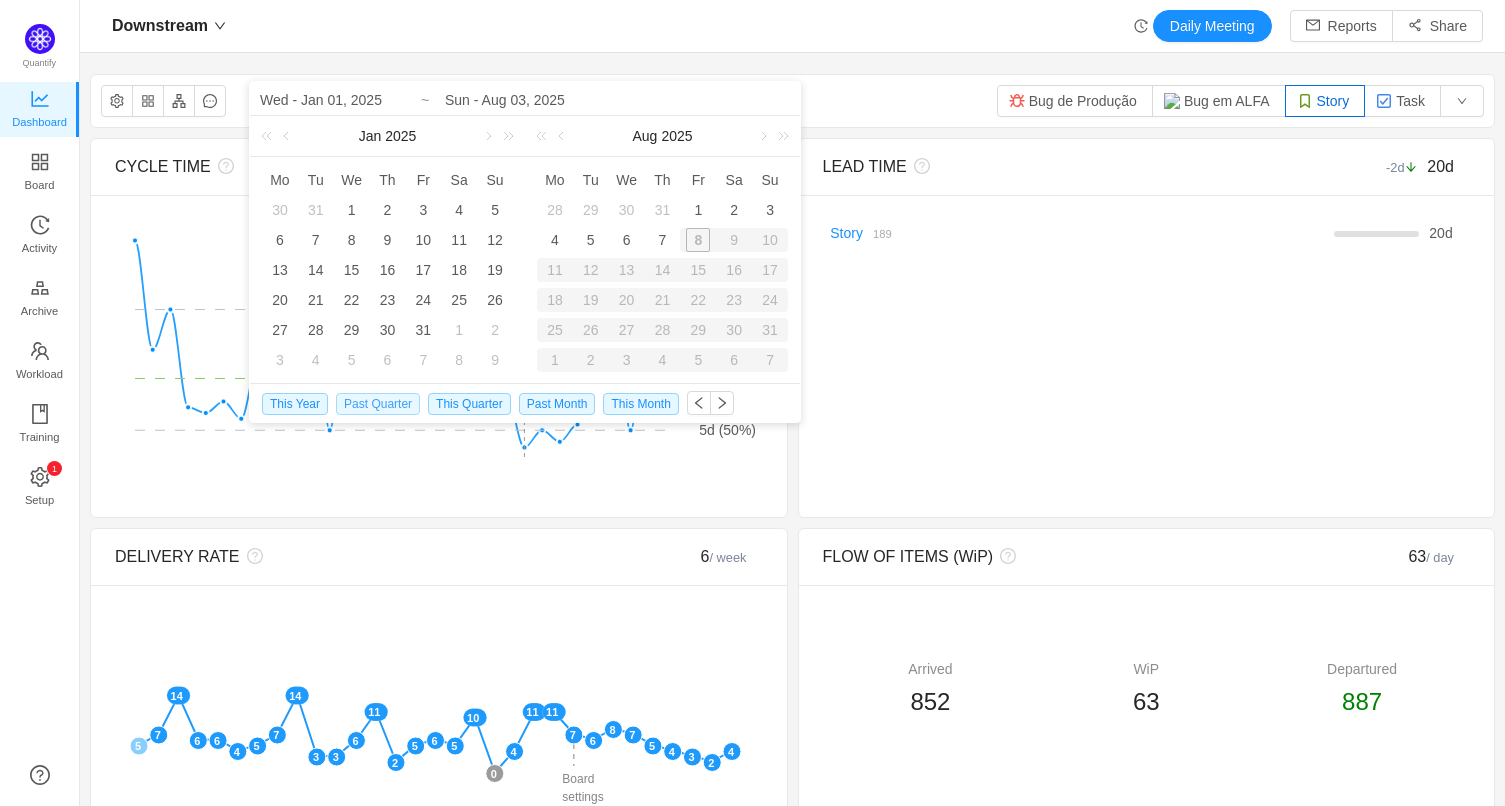 click on "Past Quarter" at bounding box center [378, 404] 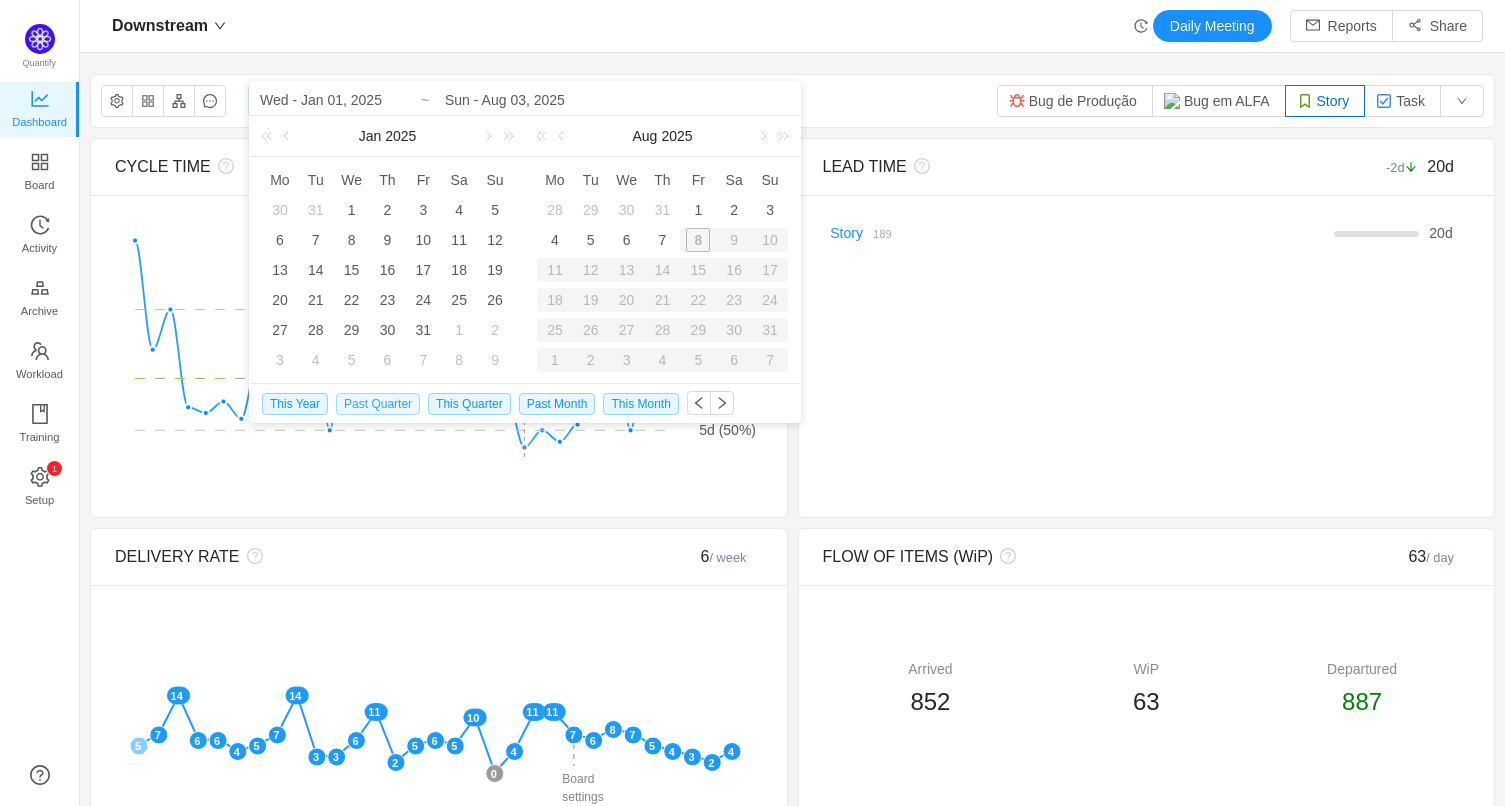 type on "Tue - Apr 01, 2025" 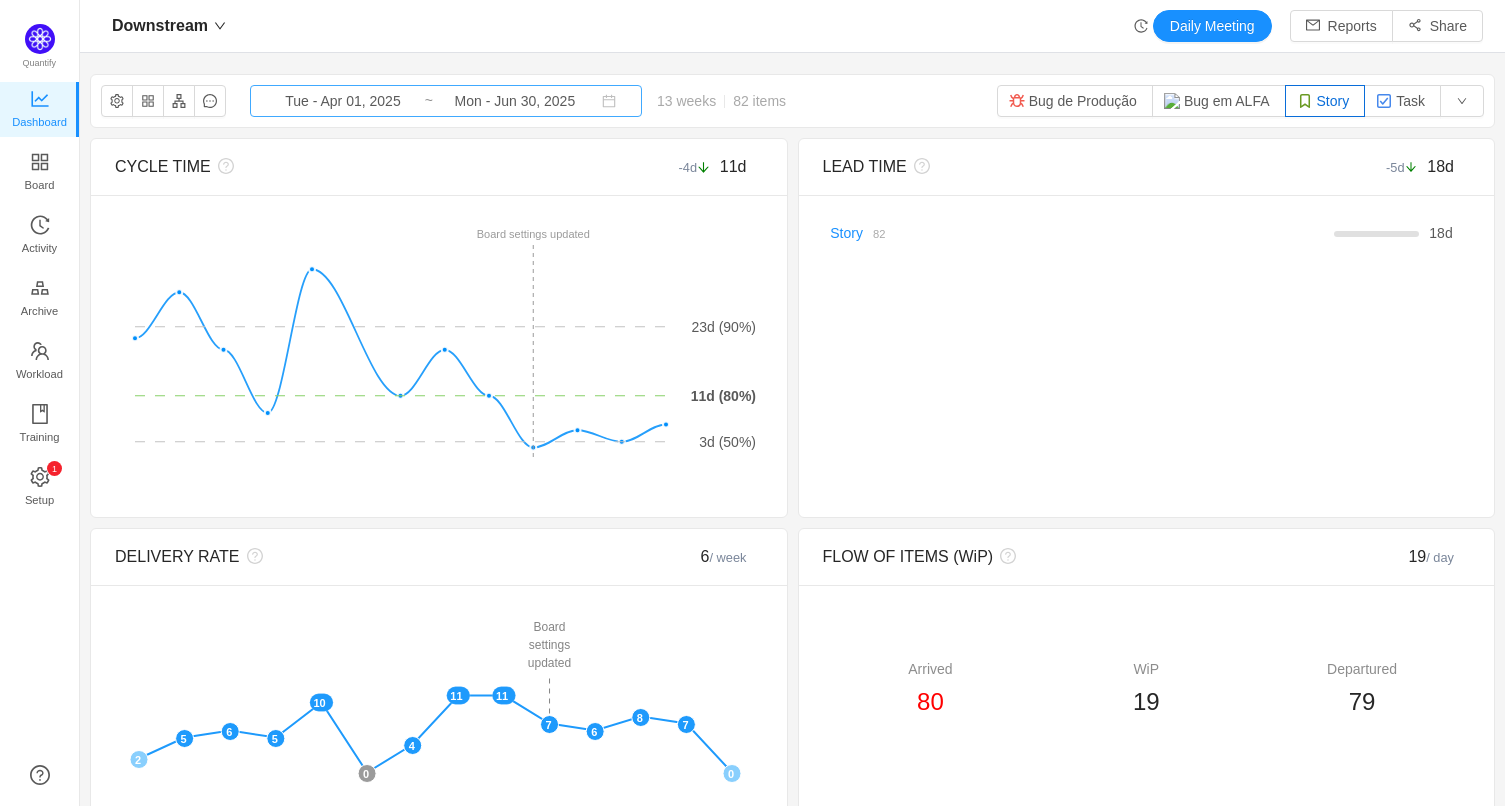 click on "Tue - Apr 01, 2025" at bounding box center (343, 101) 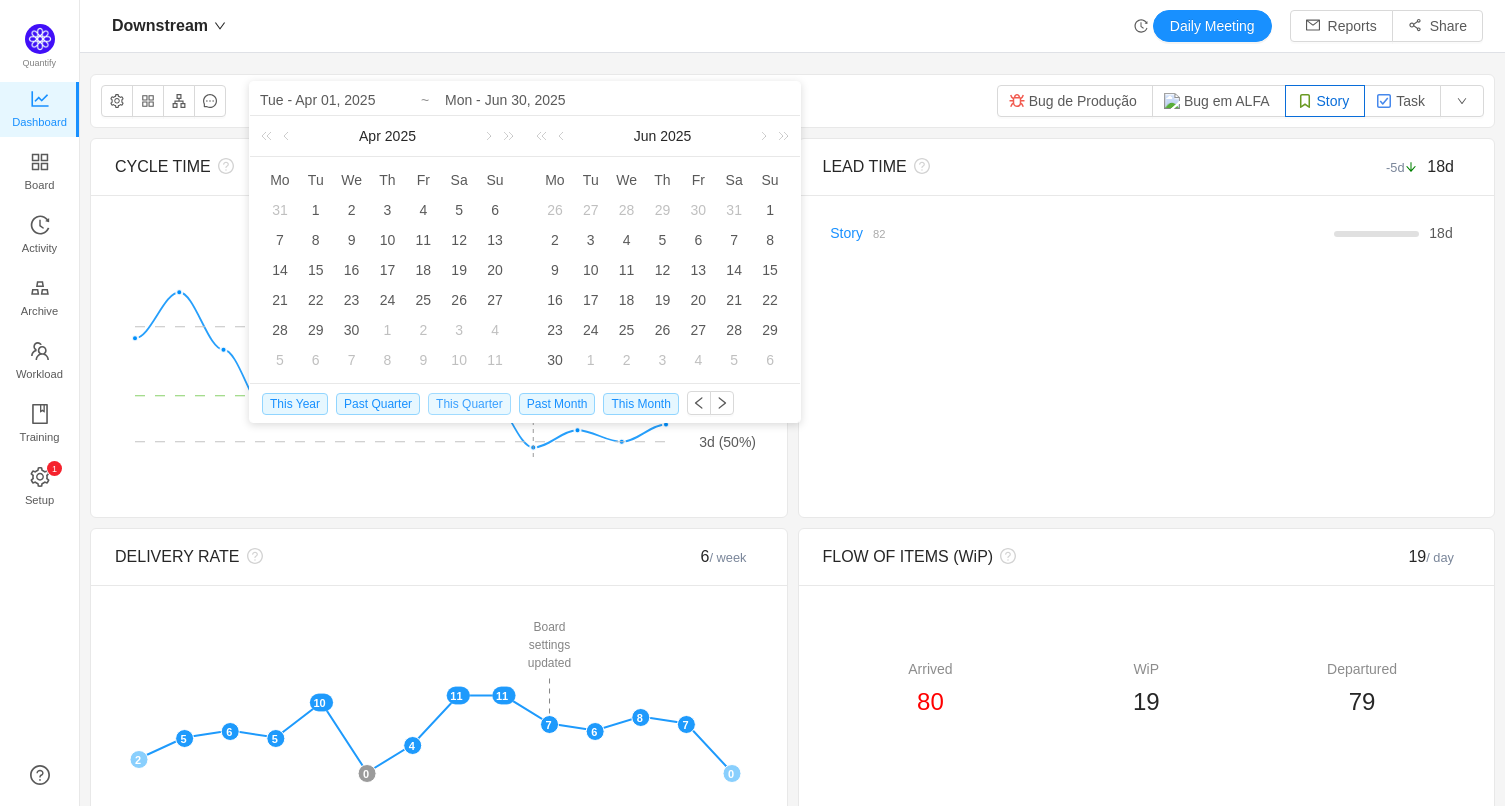click on "This Quarter" at bounding box center (469, 404) 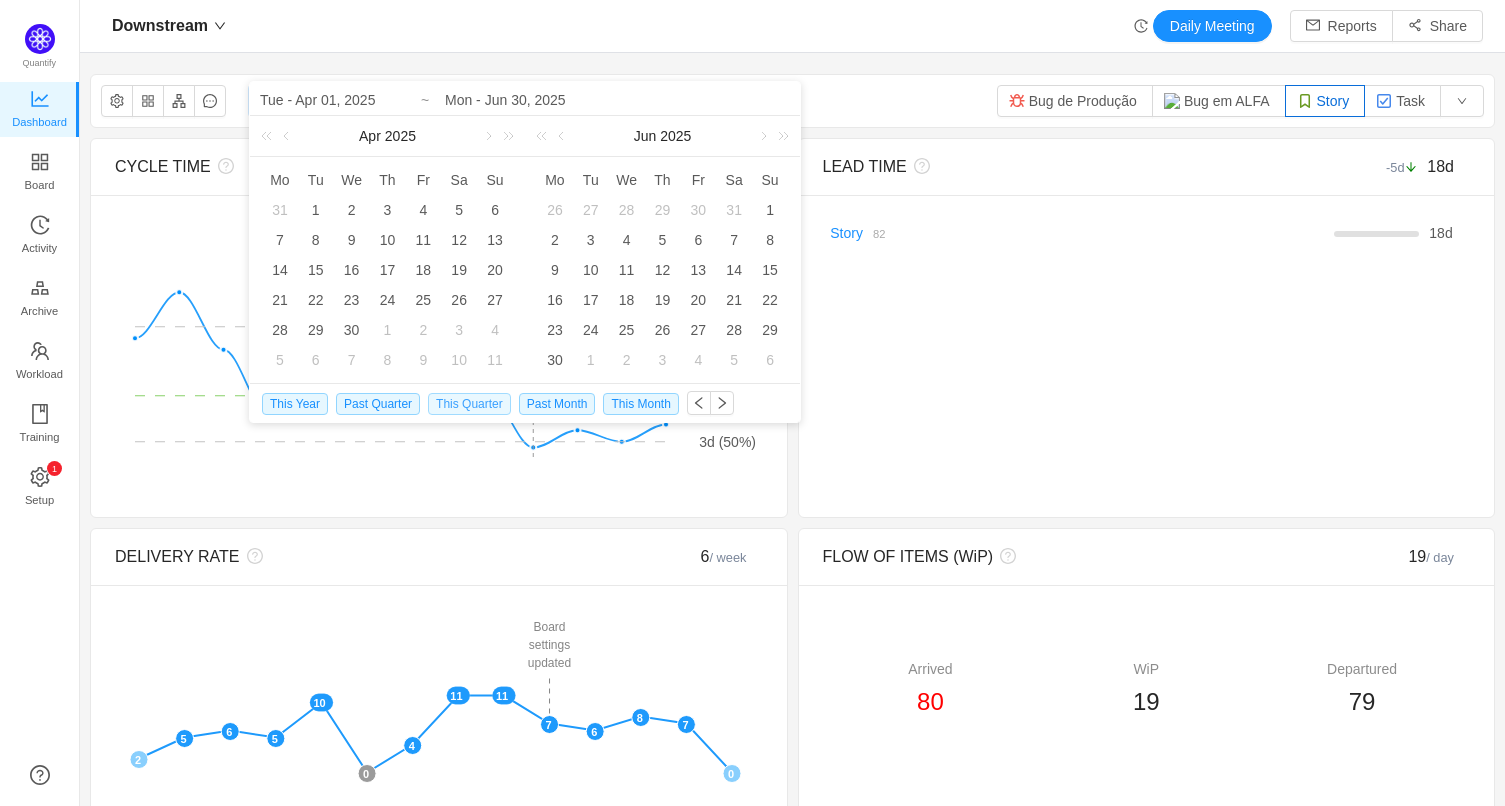 type on "Tue - Jul 01, 2025" 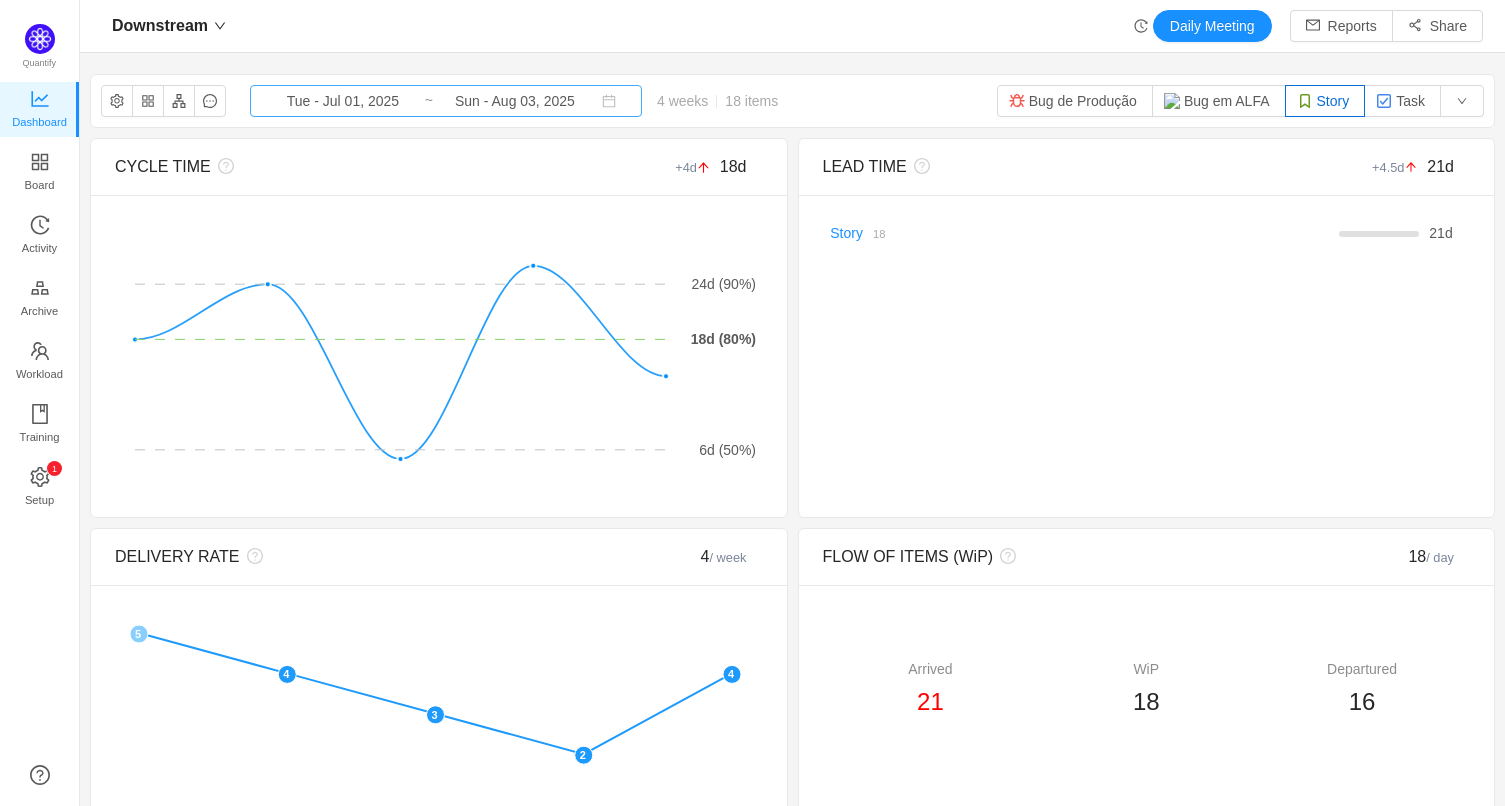 click on "Tue - Jul 01, 2025" at bounding box center [343, 101] 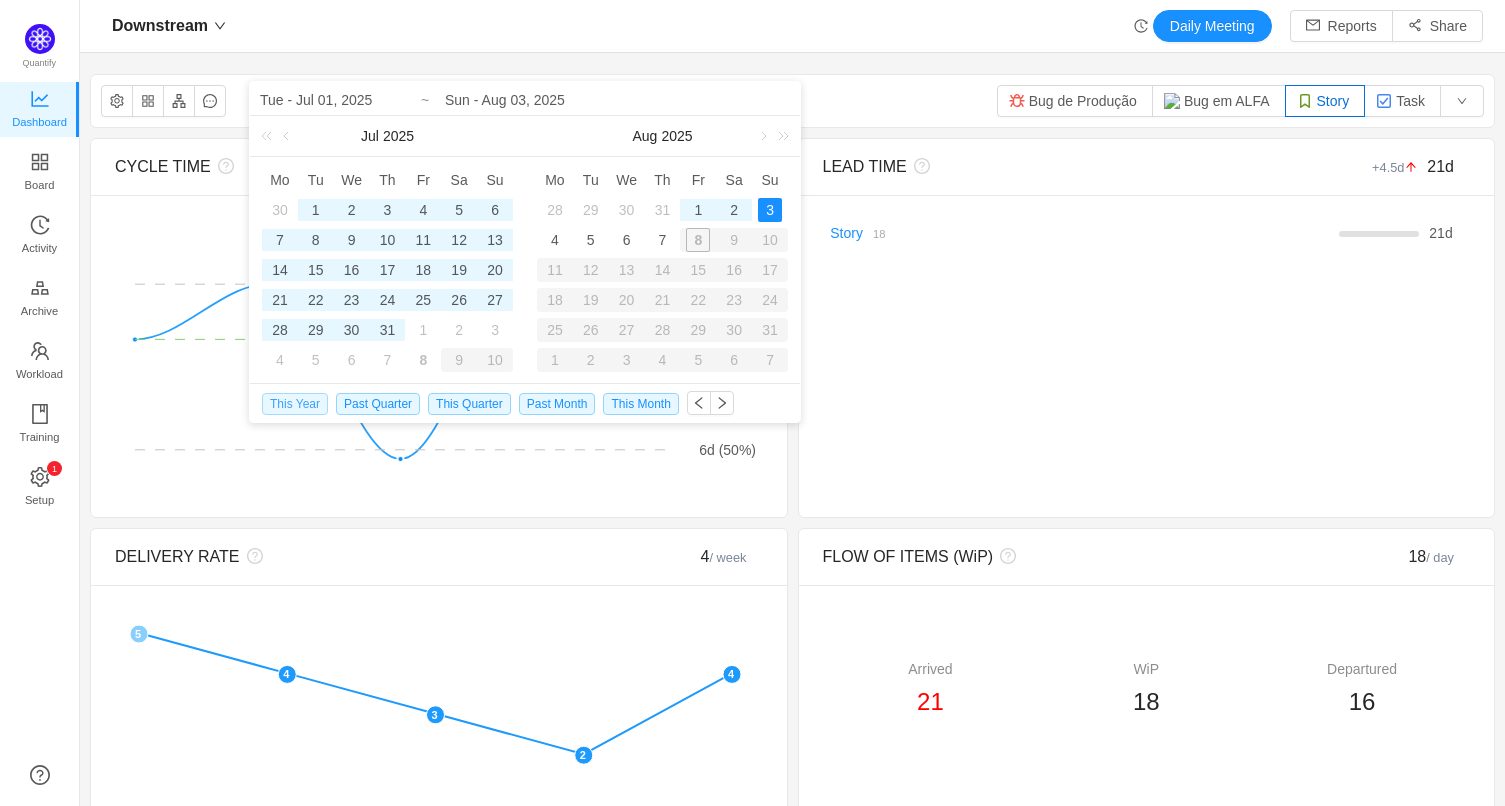 click on "This Year" at bounding box center (295, 404) 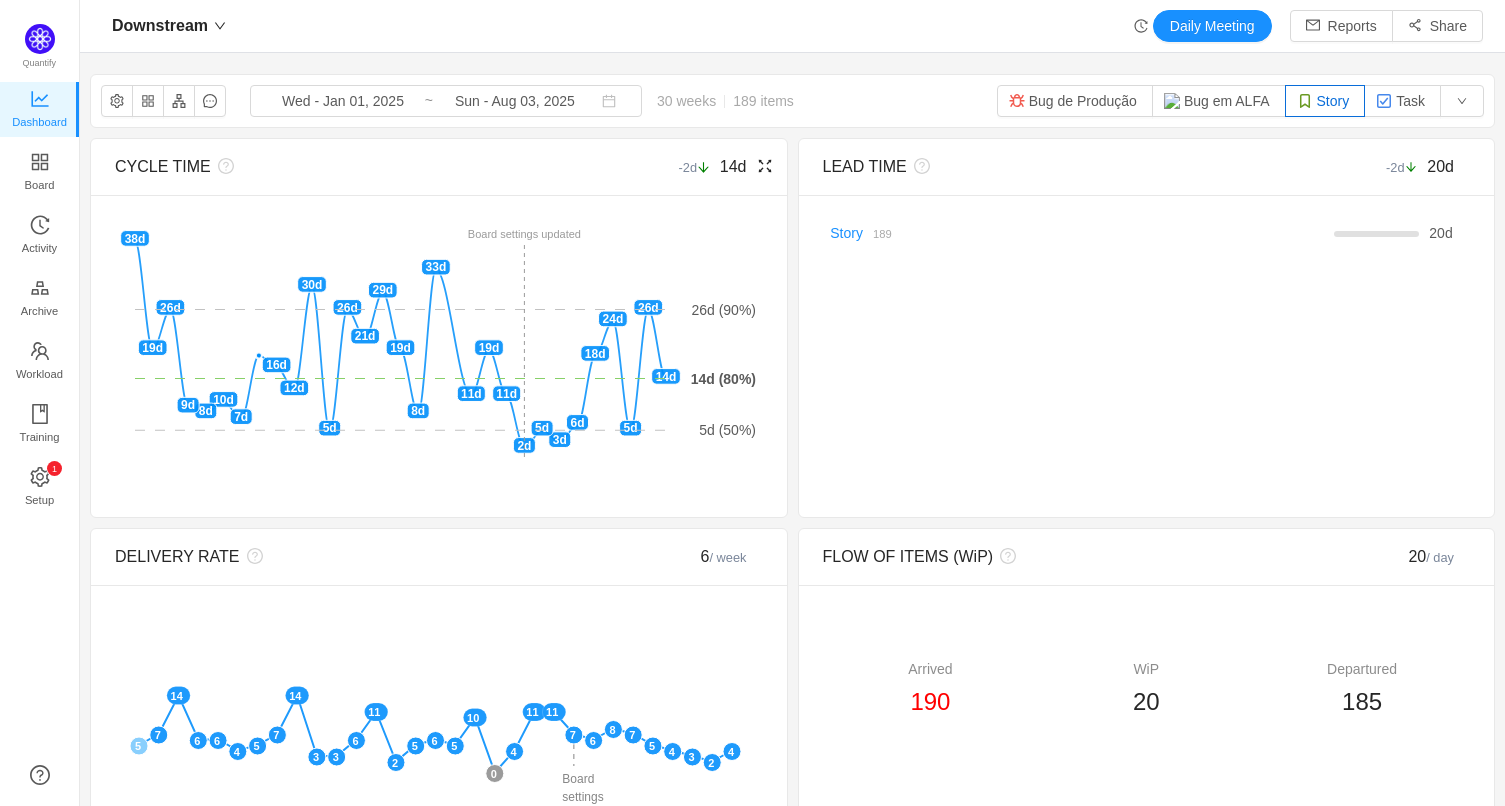 click 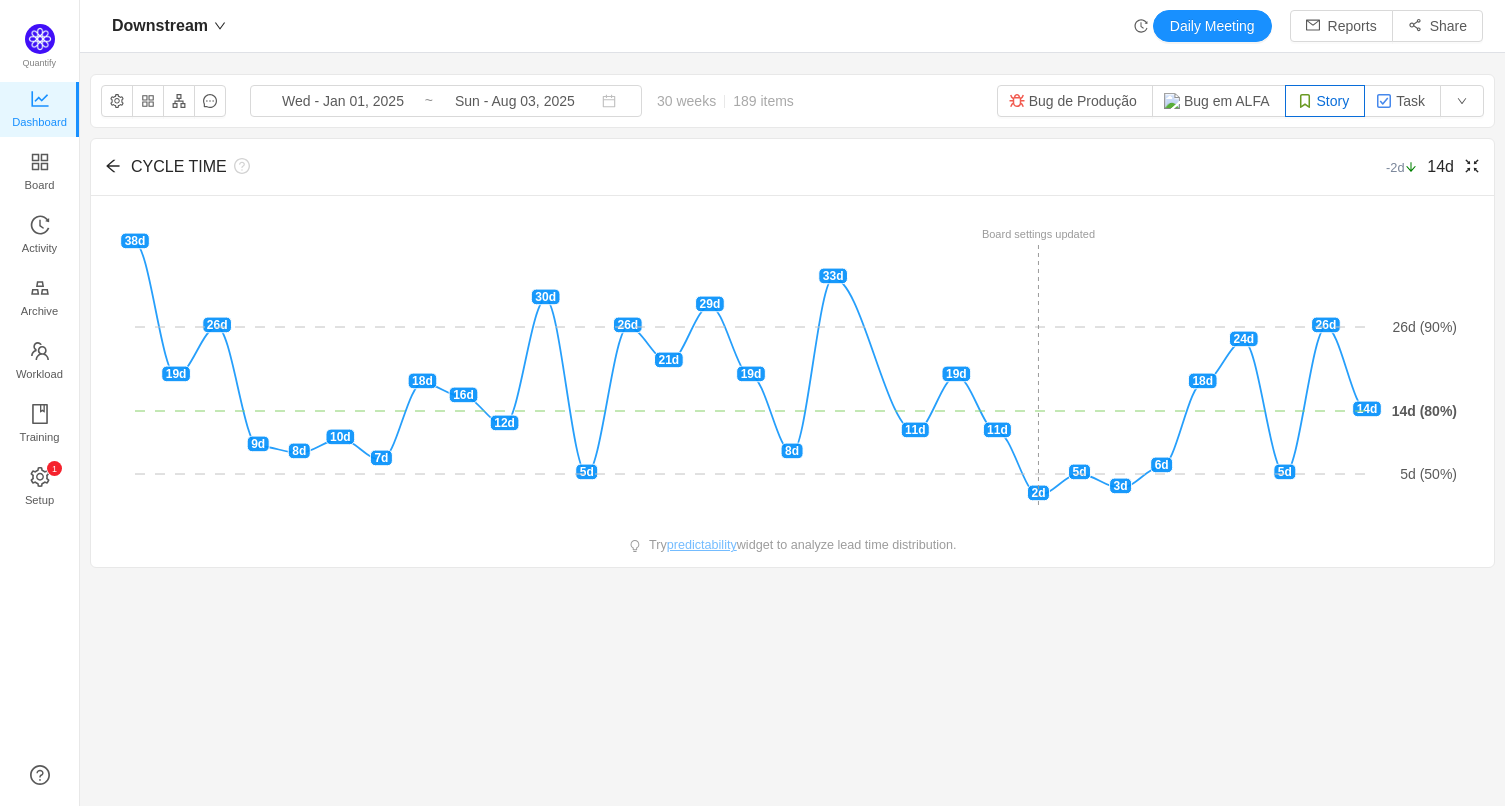 click 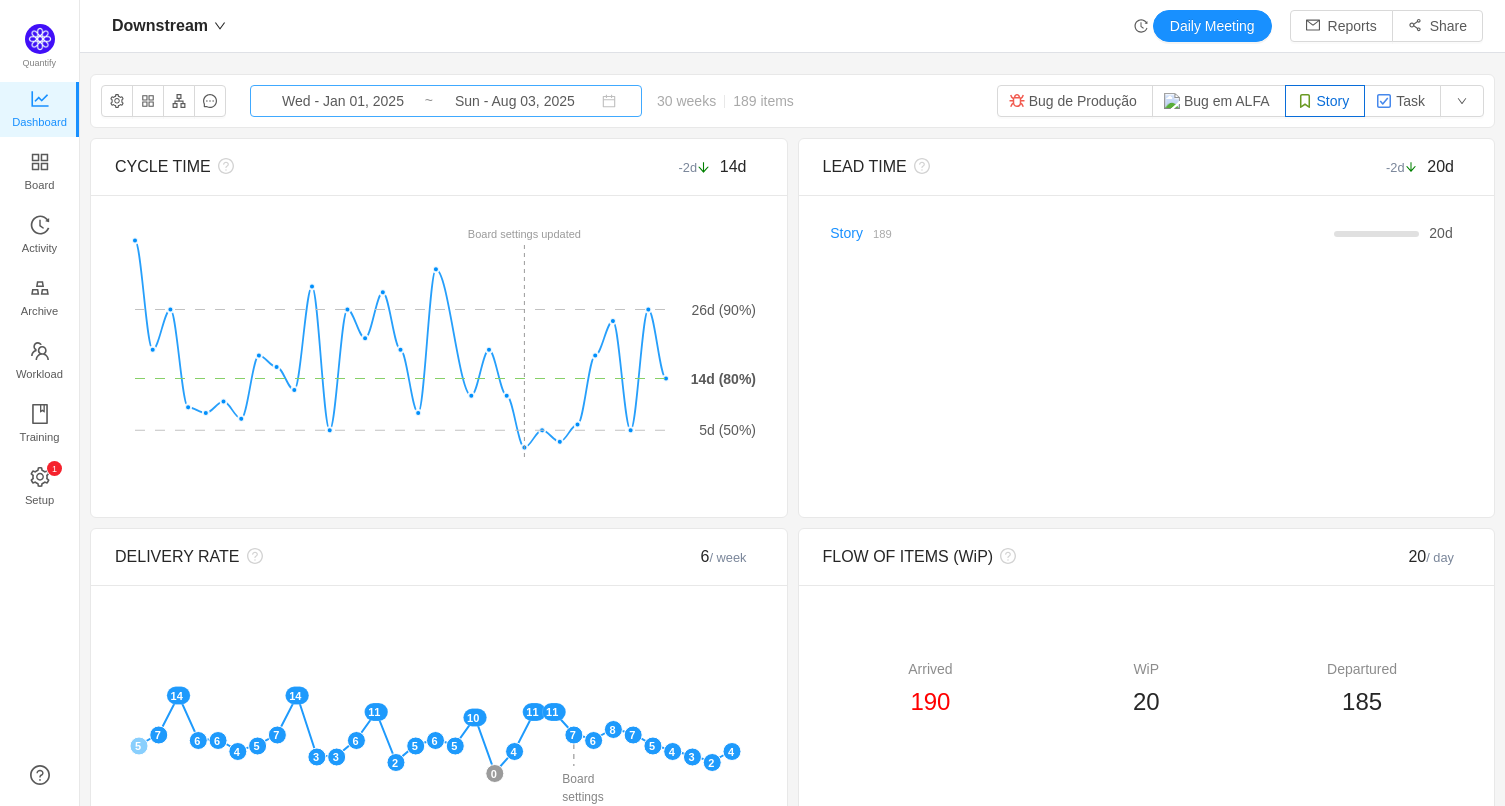 click on "Wed - Jan 01, 2025" at bounding box center [343, 101] 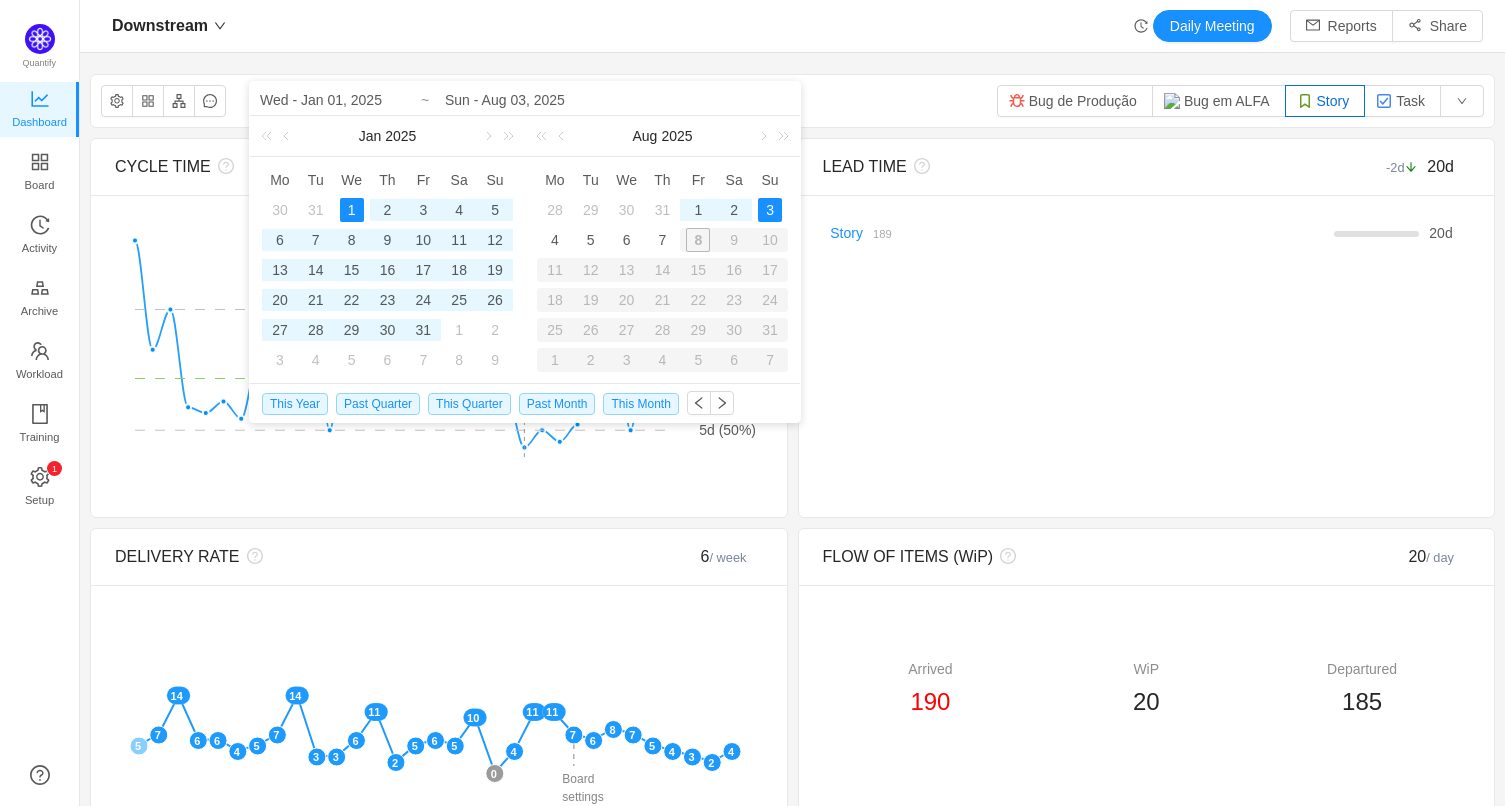 click on "Downstream Daily Meeting Reports Share" at bounding box center [792, 26] 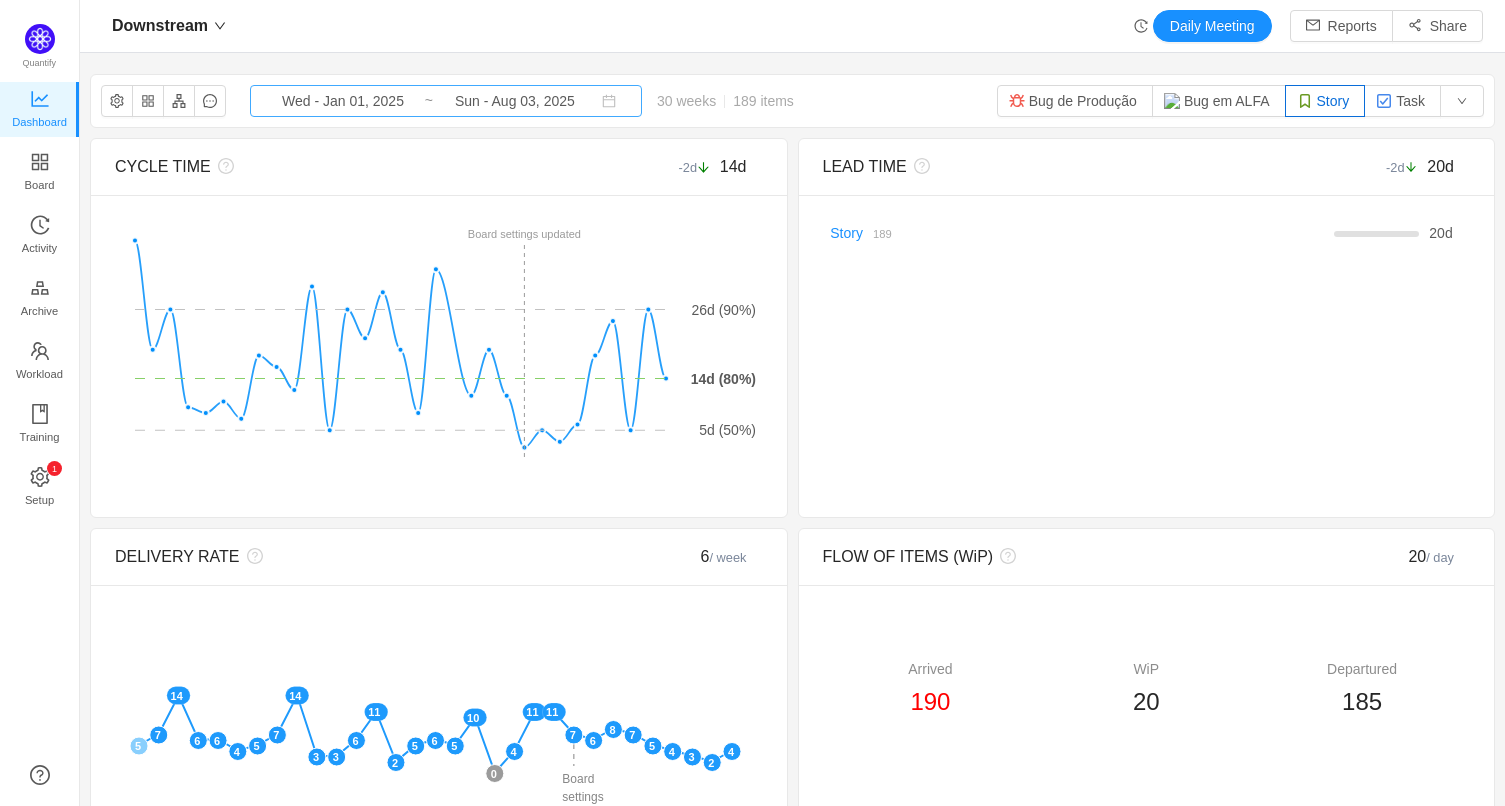 click on "Sun - Aug 03, 2025" at bounding box center (515, 101) 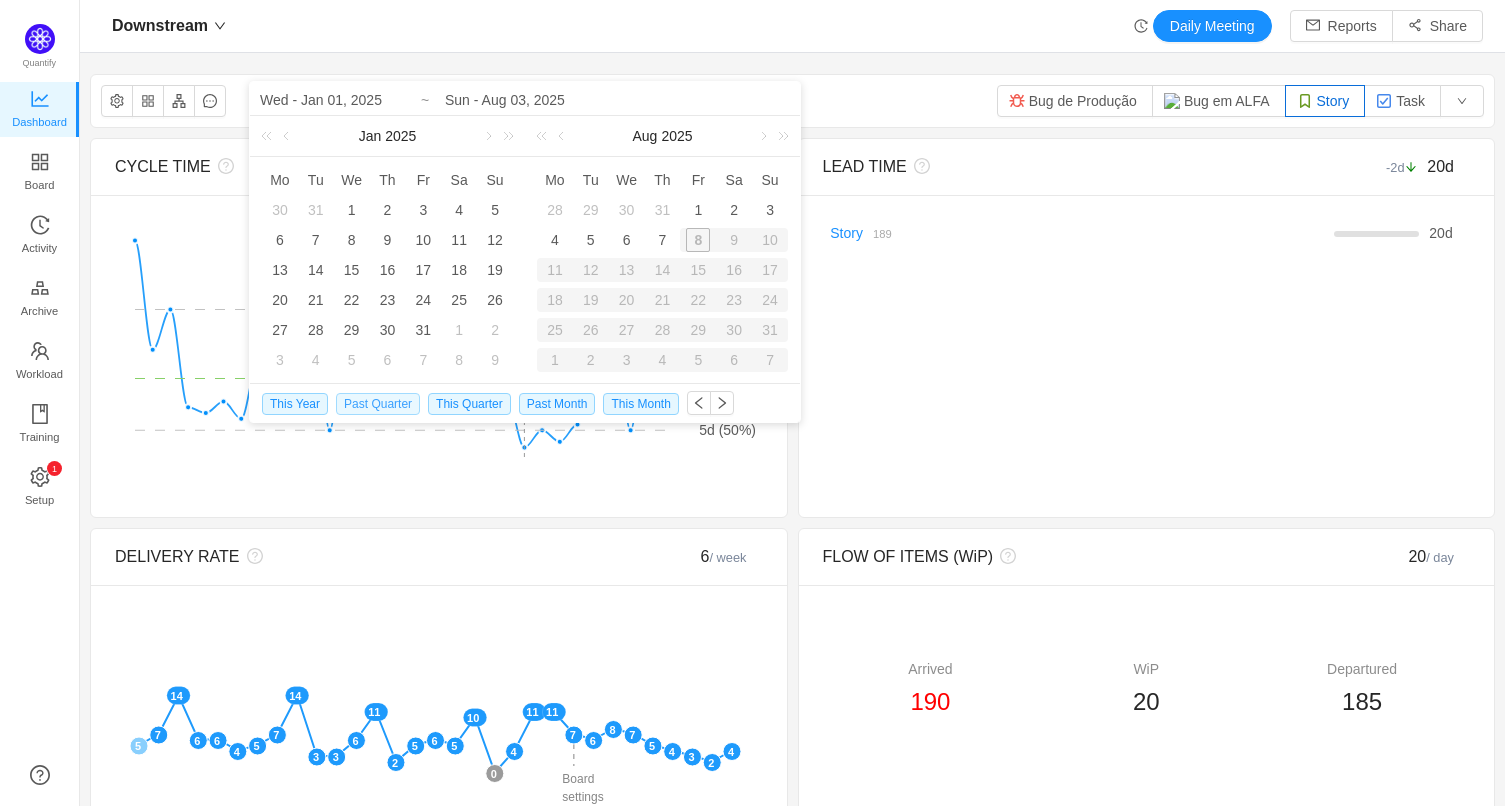 click on "Past Quarter" at bounding box center [378, 404] 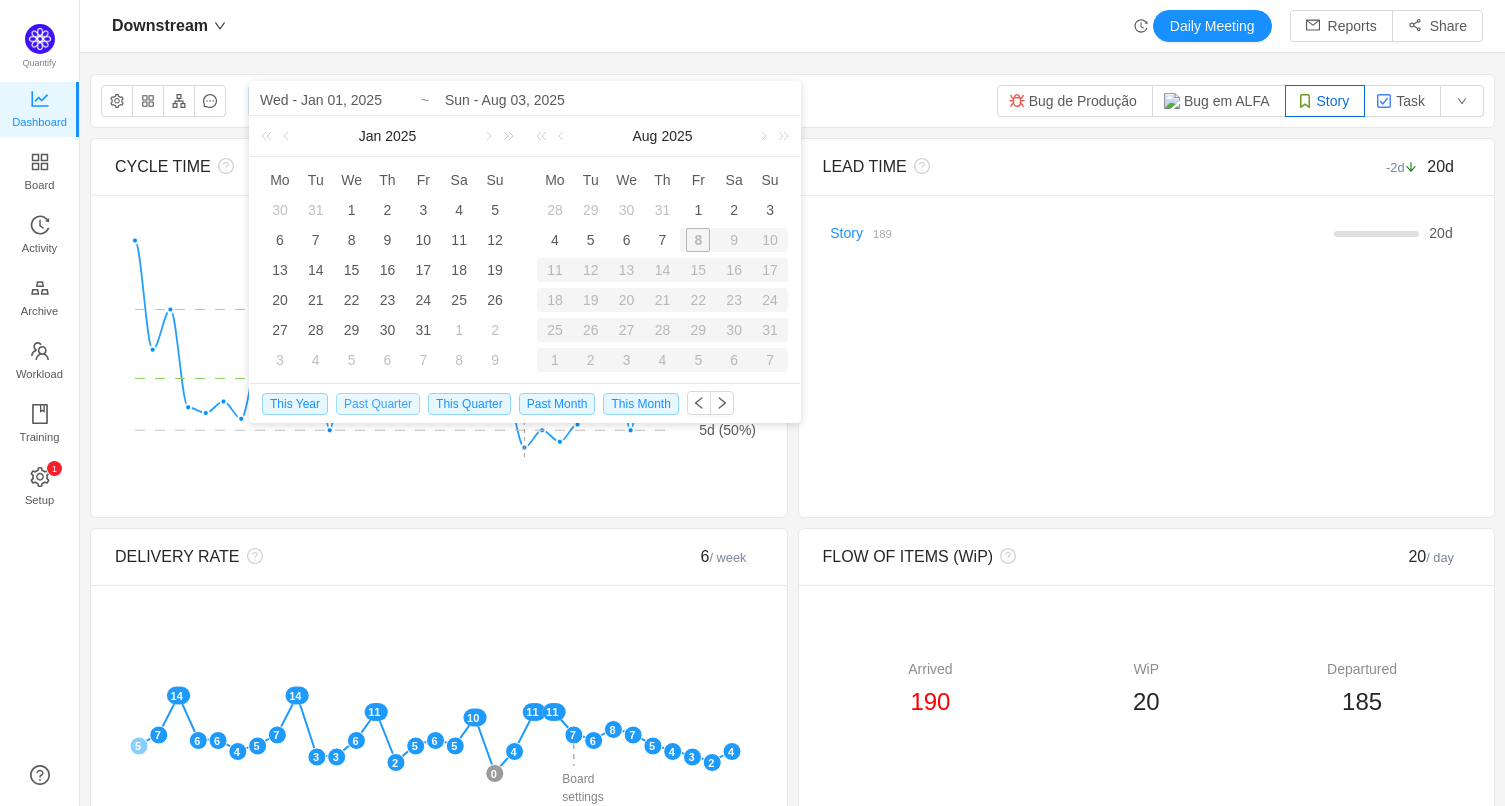 type on "Tue - Apr 01, 2025" 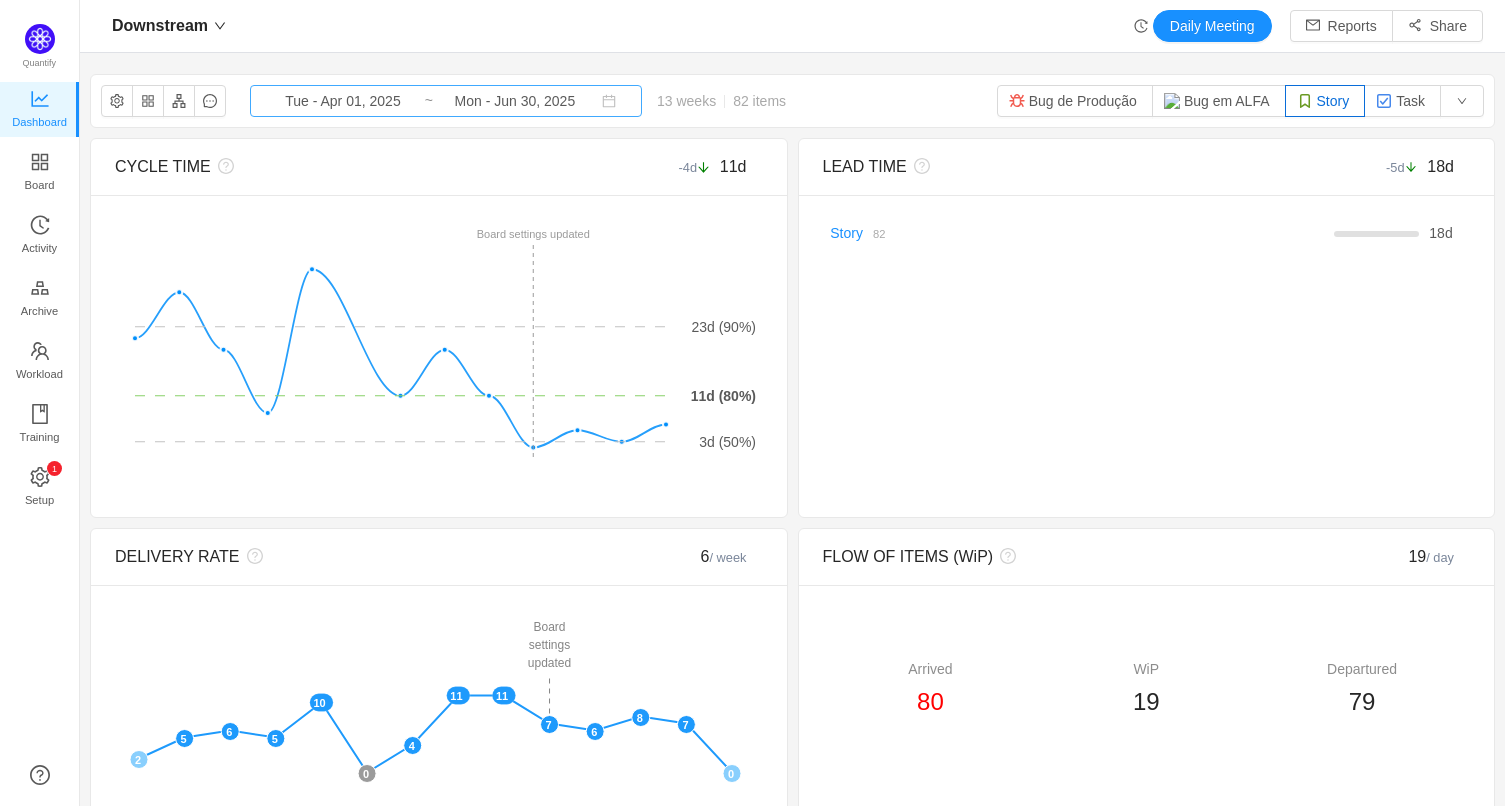 click on "Tue - Apr 01, 2025" at bounding box center (343, 101) 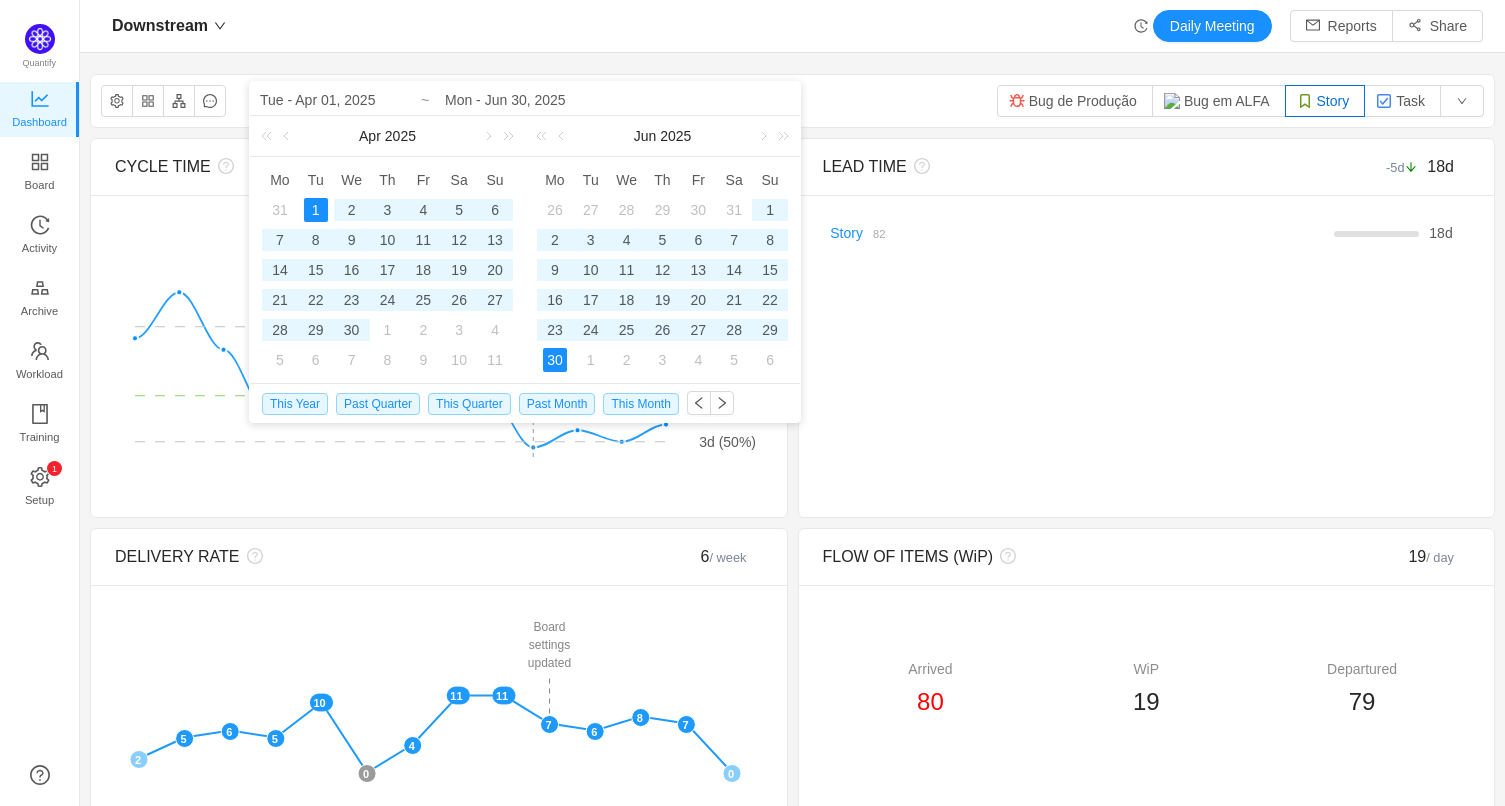 click on "Downstream Daily Meeting Reports Share" at bounding box center [792, 26] 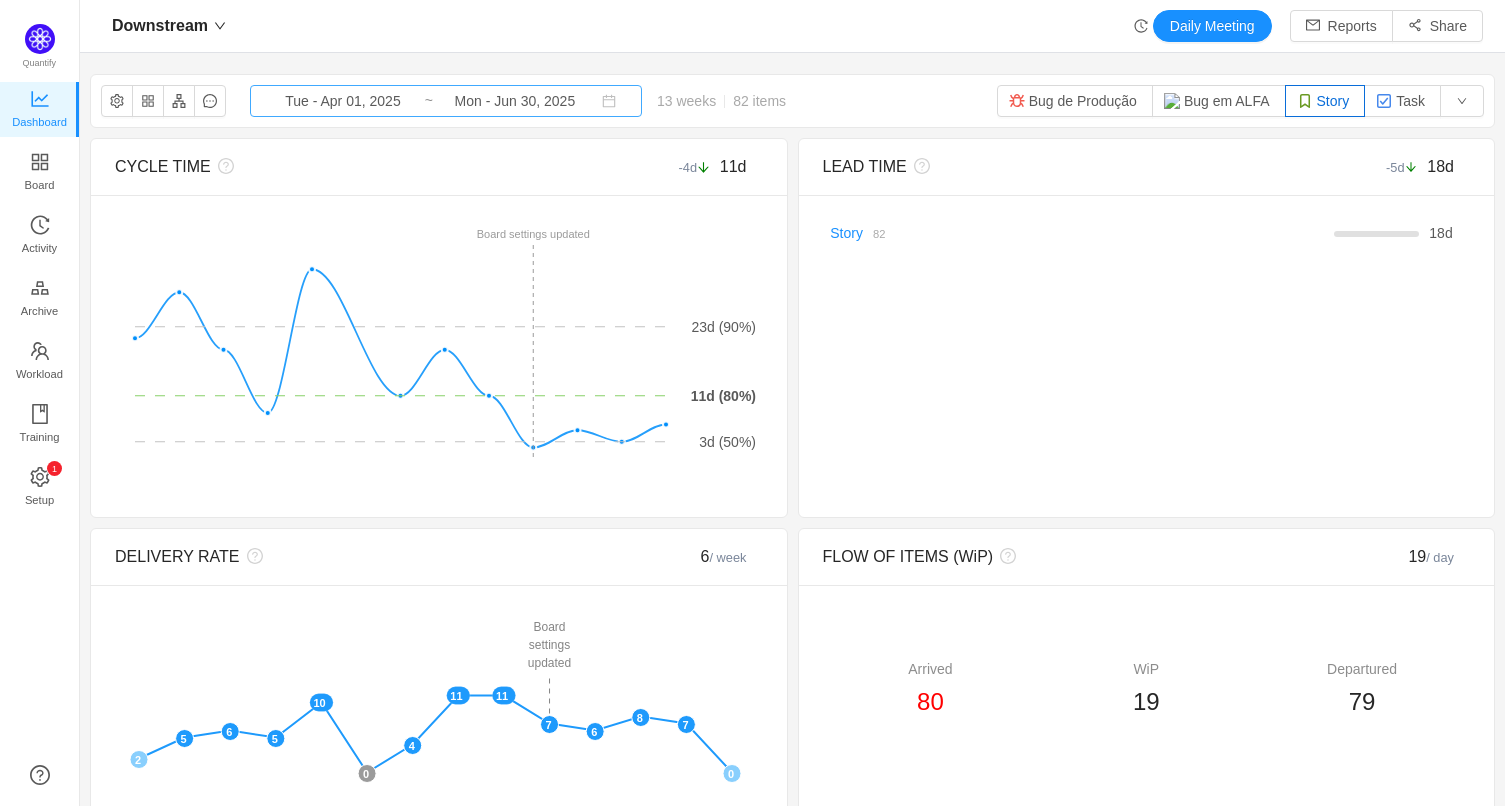 click on "Tue - Apr 01, 2025" at bounding box center [343, 101] 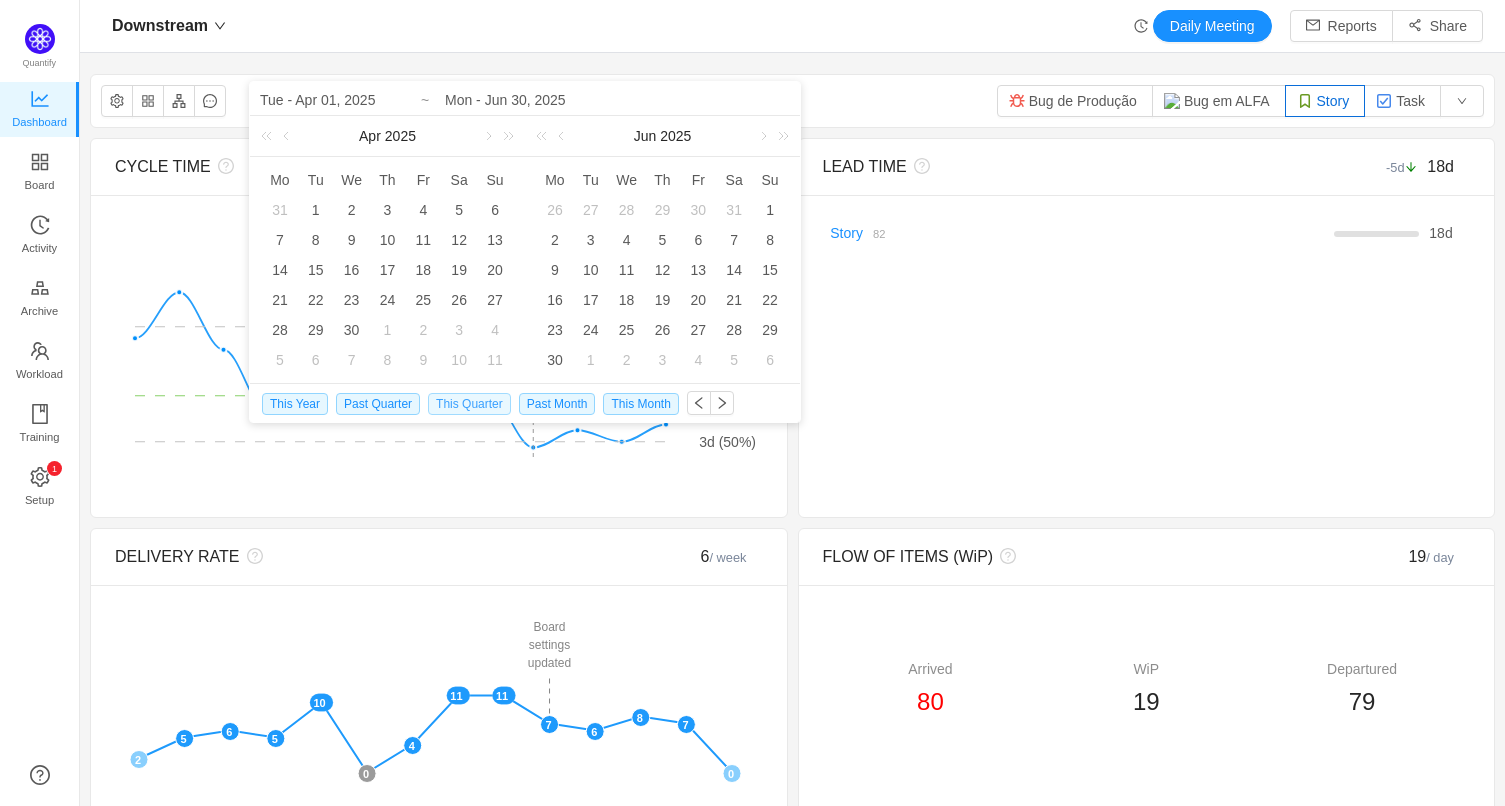 click on "This Quarter" at bounding box center (469, 404) 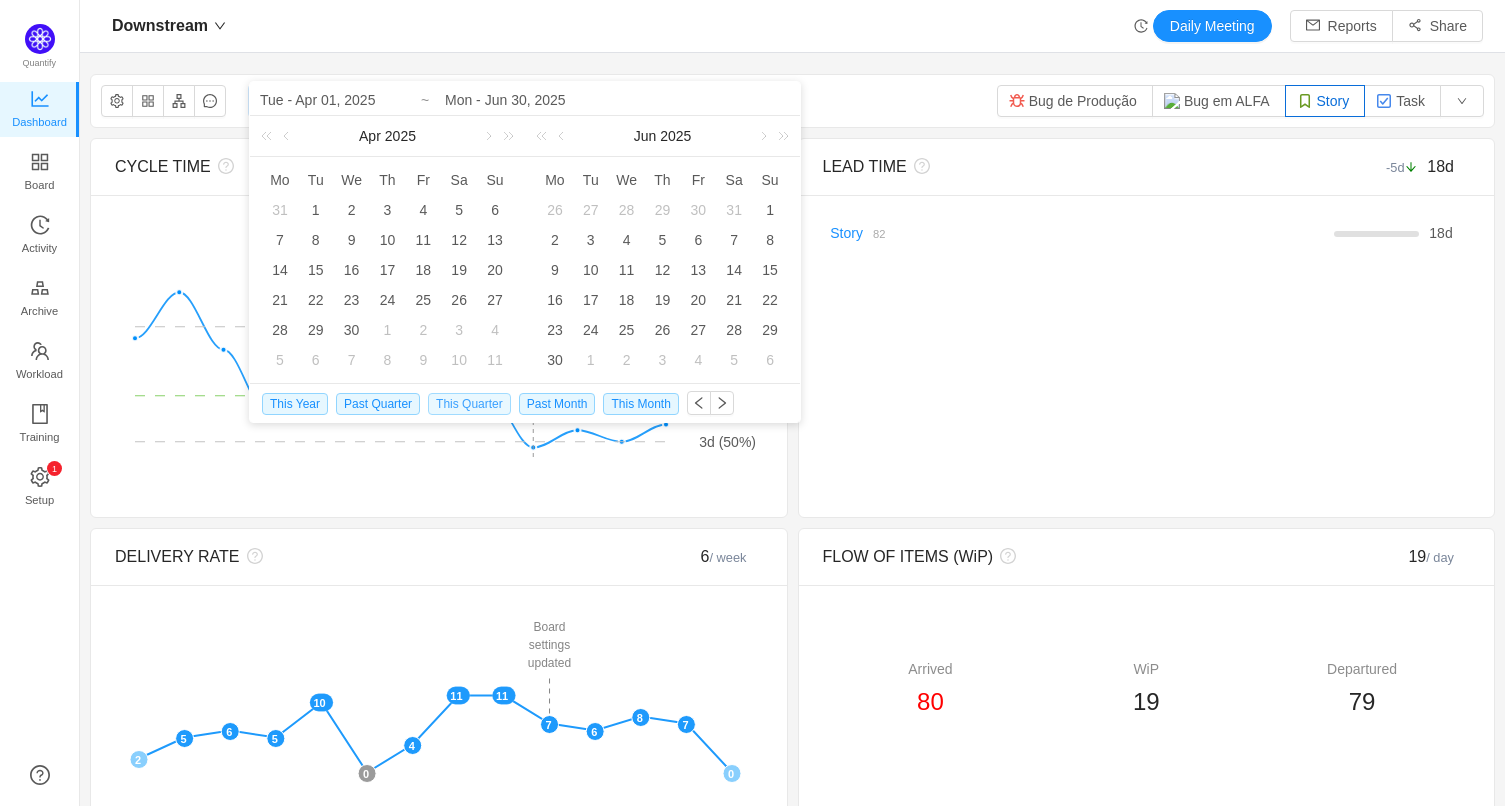 type on "Tue - Jul 01, 2025" 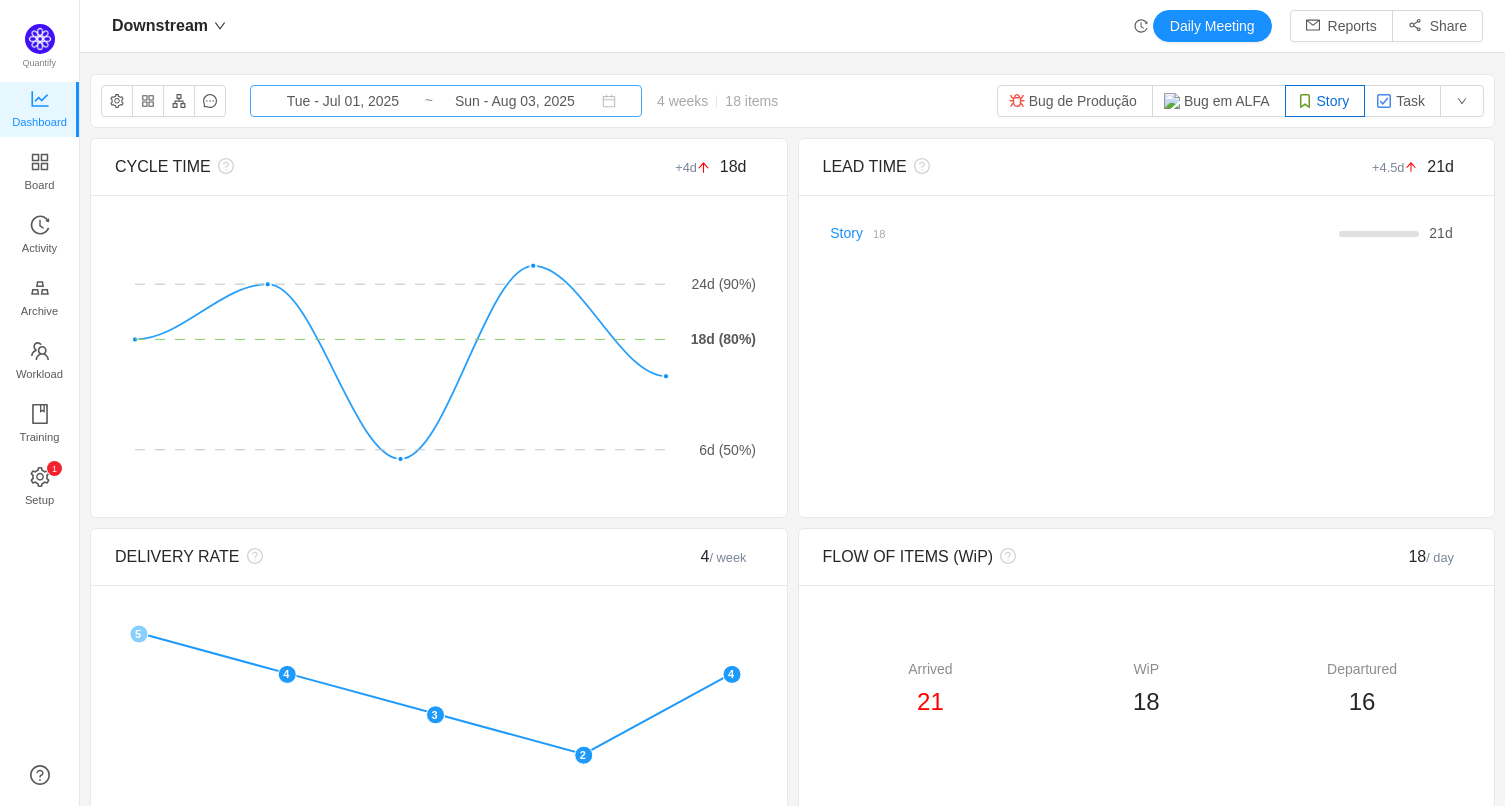 click on "Tue - Jul 01, 2025" at bounding box center [343, 101] 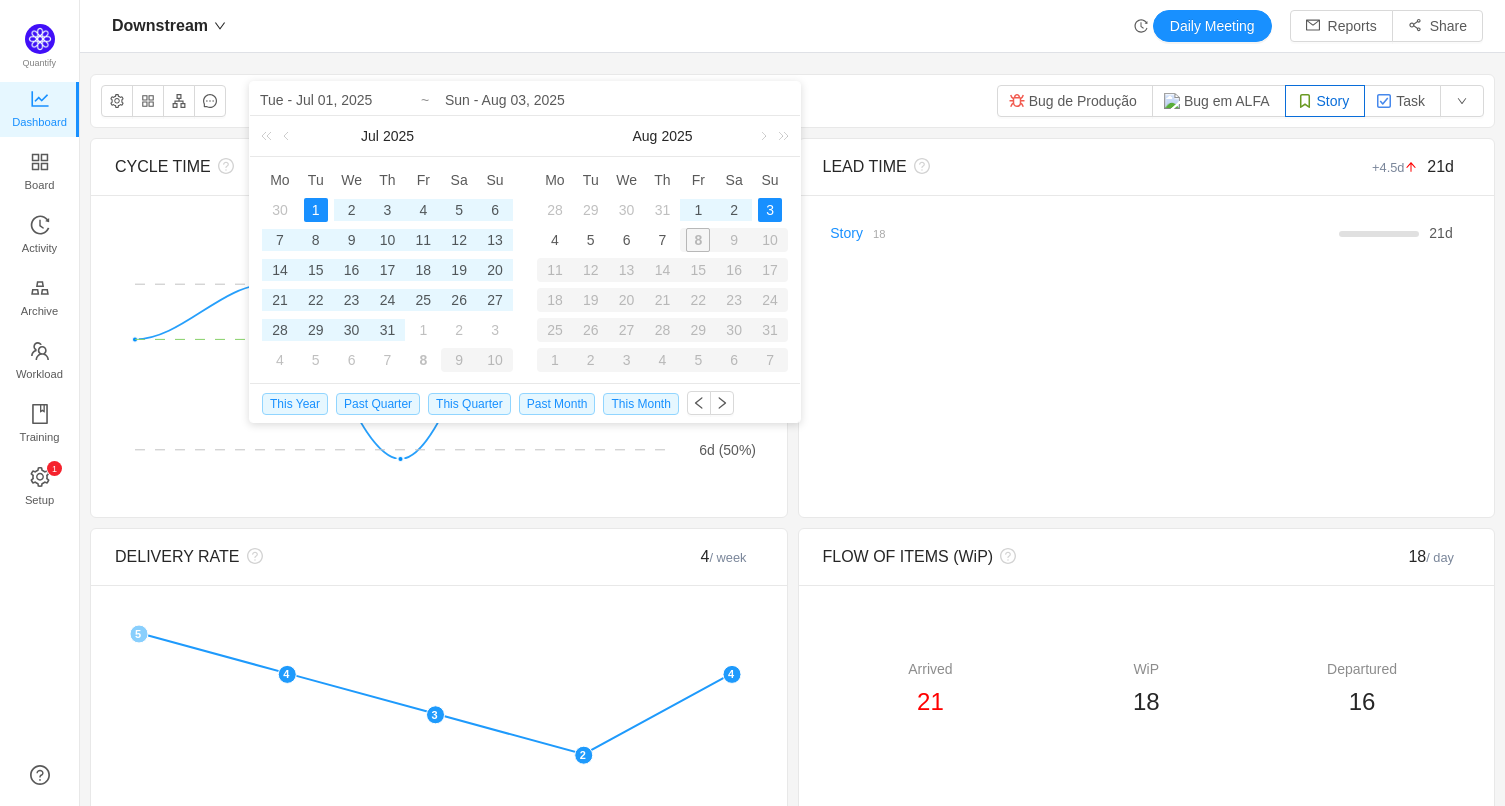 click on "Tue - Jul 01, 2025" at bounding box center [387, 100] 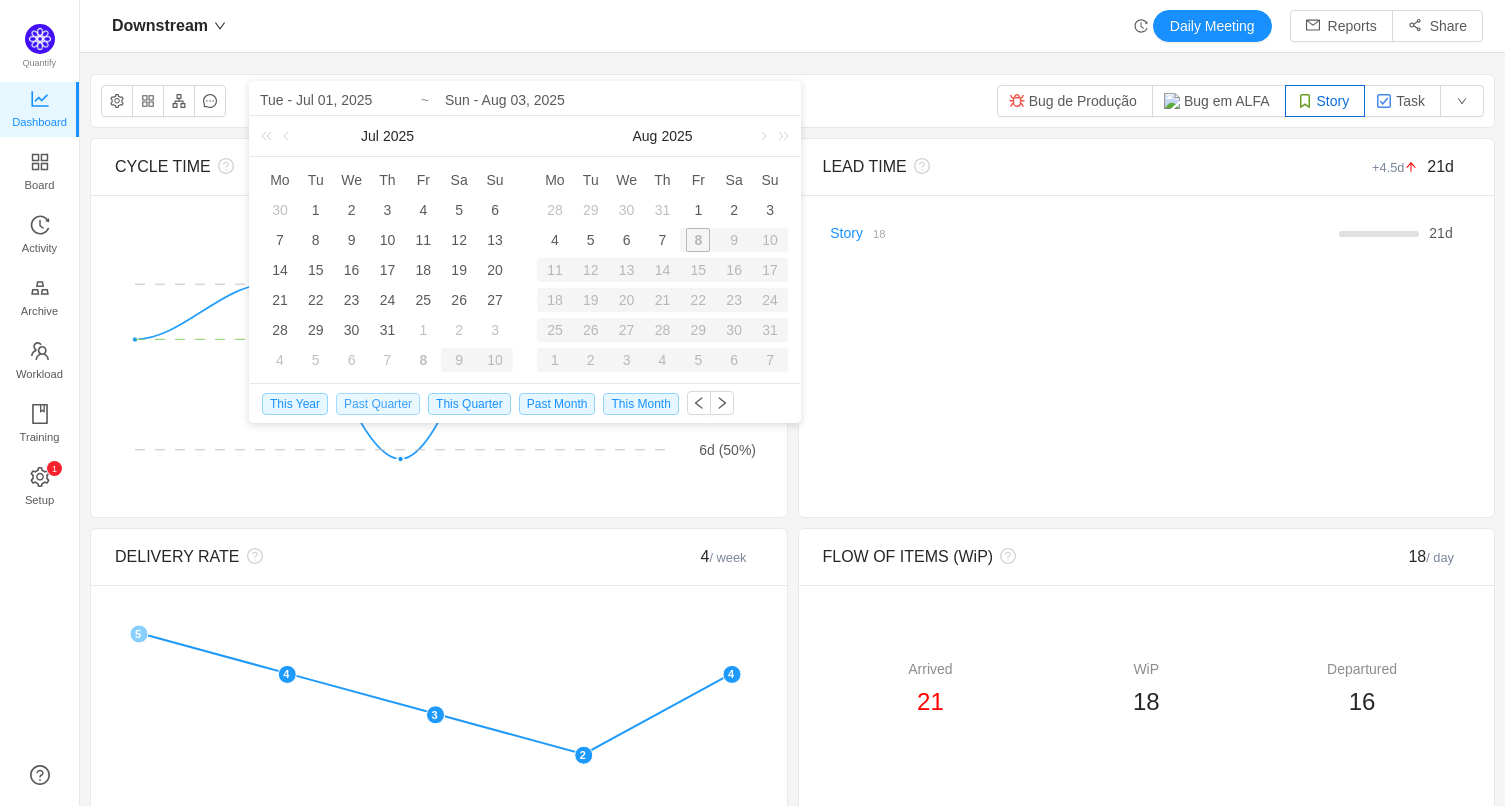 click on "Past Quarter" at bounding box center (378, 404) 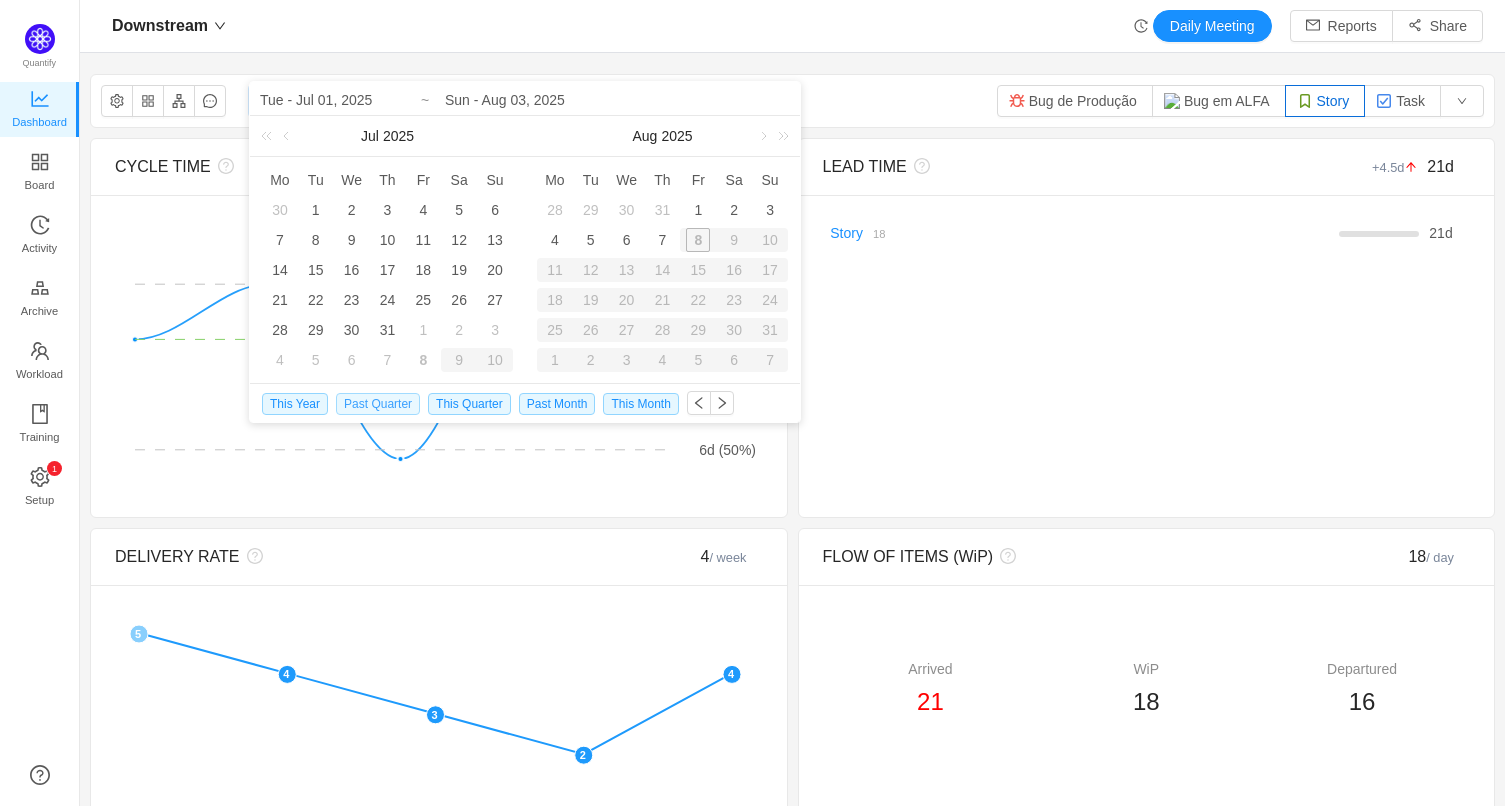 type on "Tue - Apr 01, 2025" 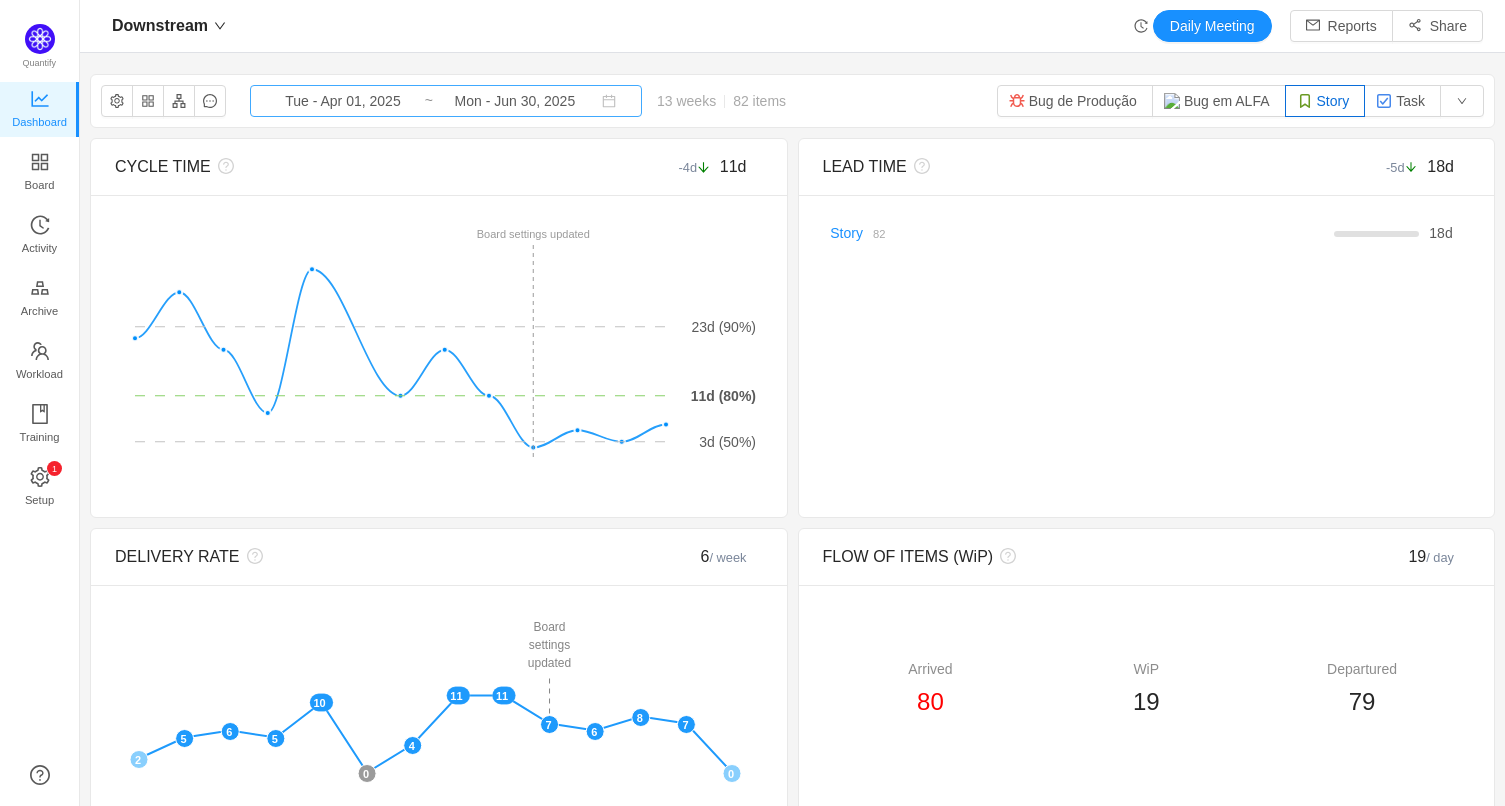 click on "Tue - Apr 01, 2025" at bounding box center (343, 101) 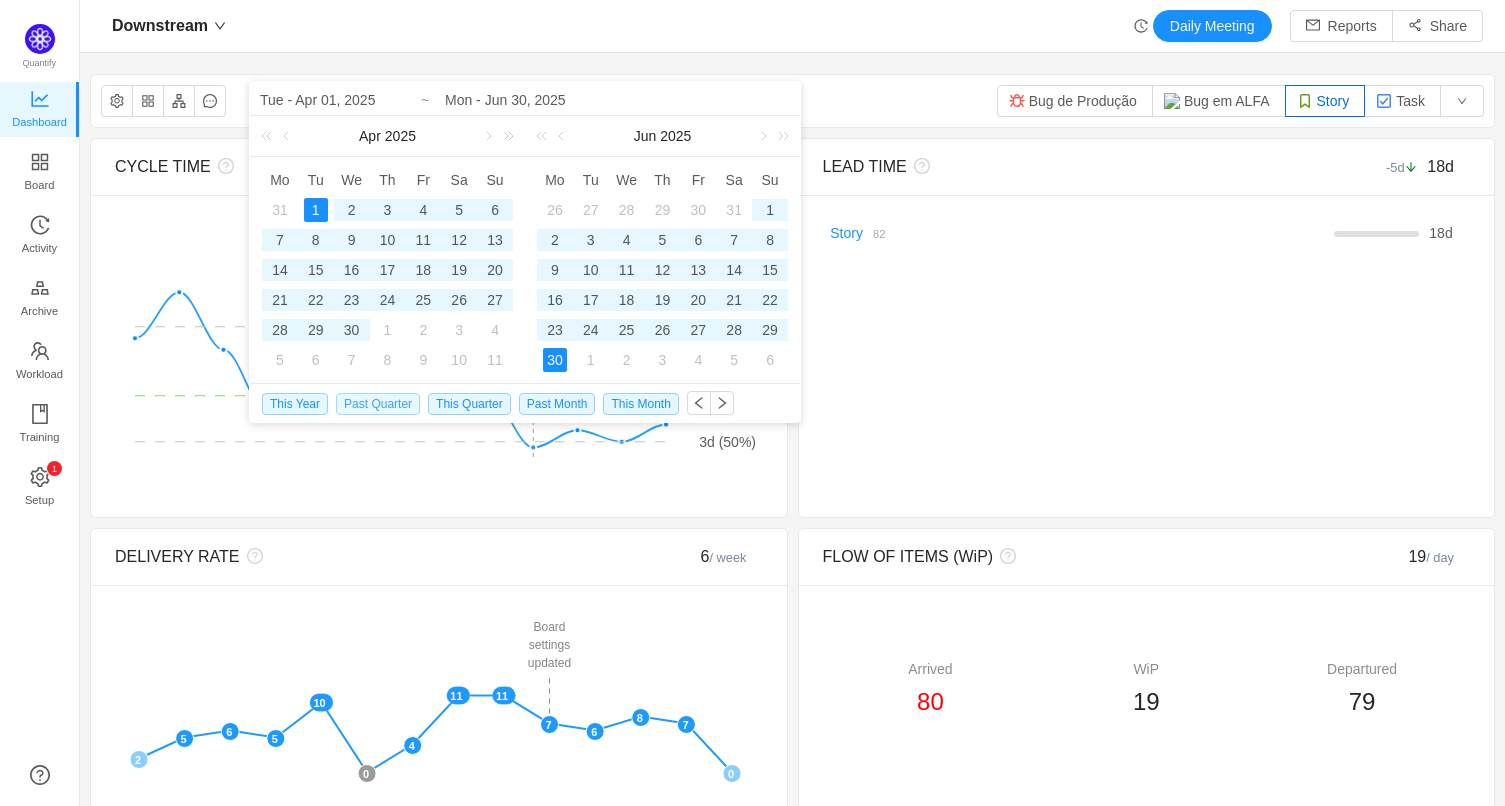 click on "Past Quarter" at bounding box center (378, 404) 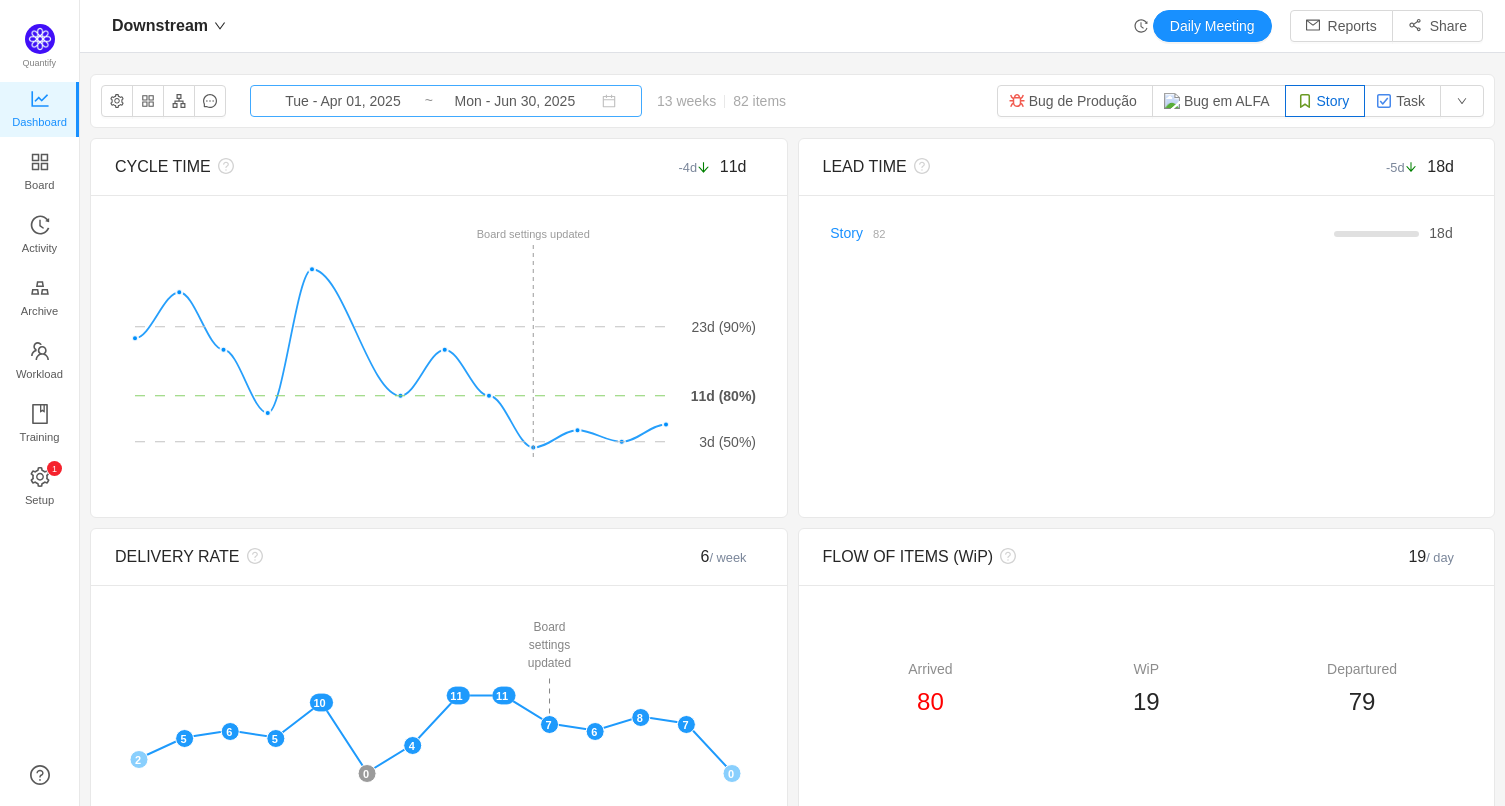 click on "Tue - Apr 01, 2025" at bounding box center (343, 101) 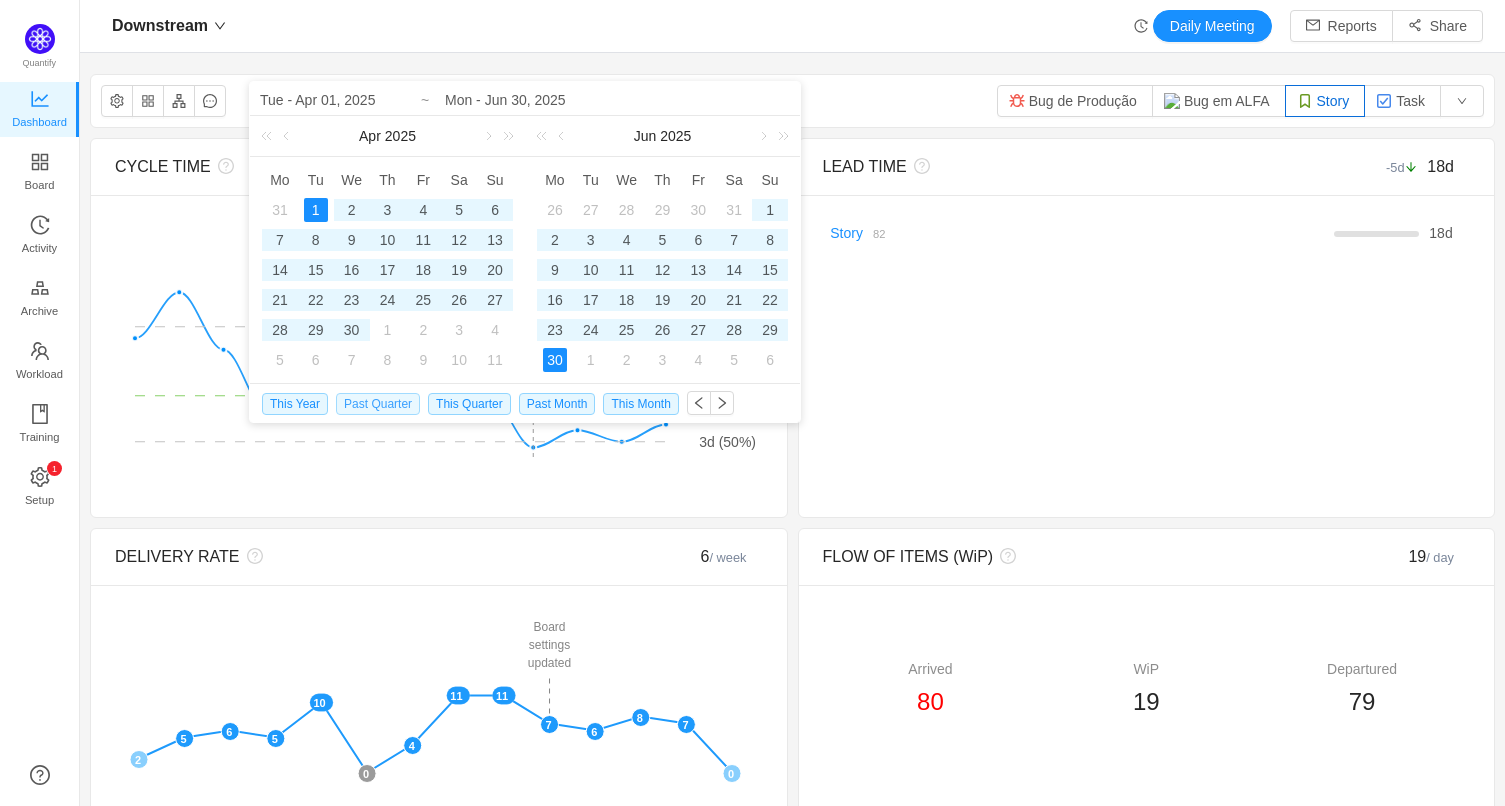 click on "Past Quarter" at bounding box center (378, 404) 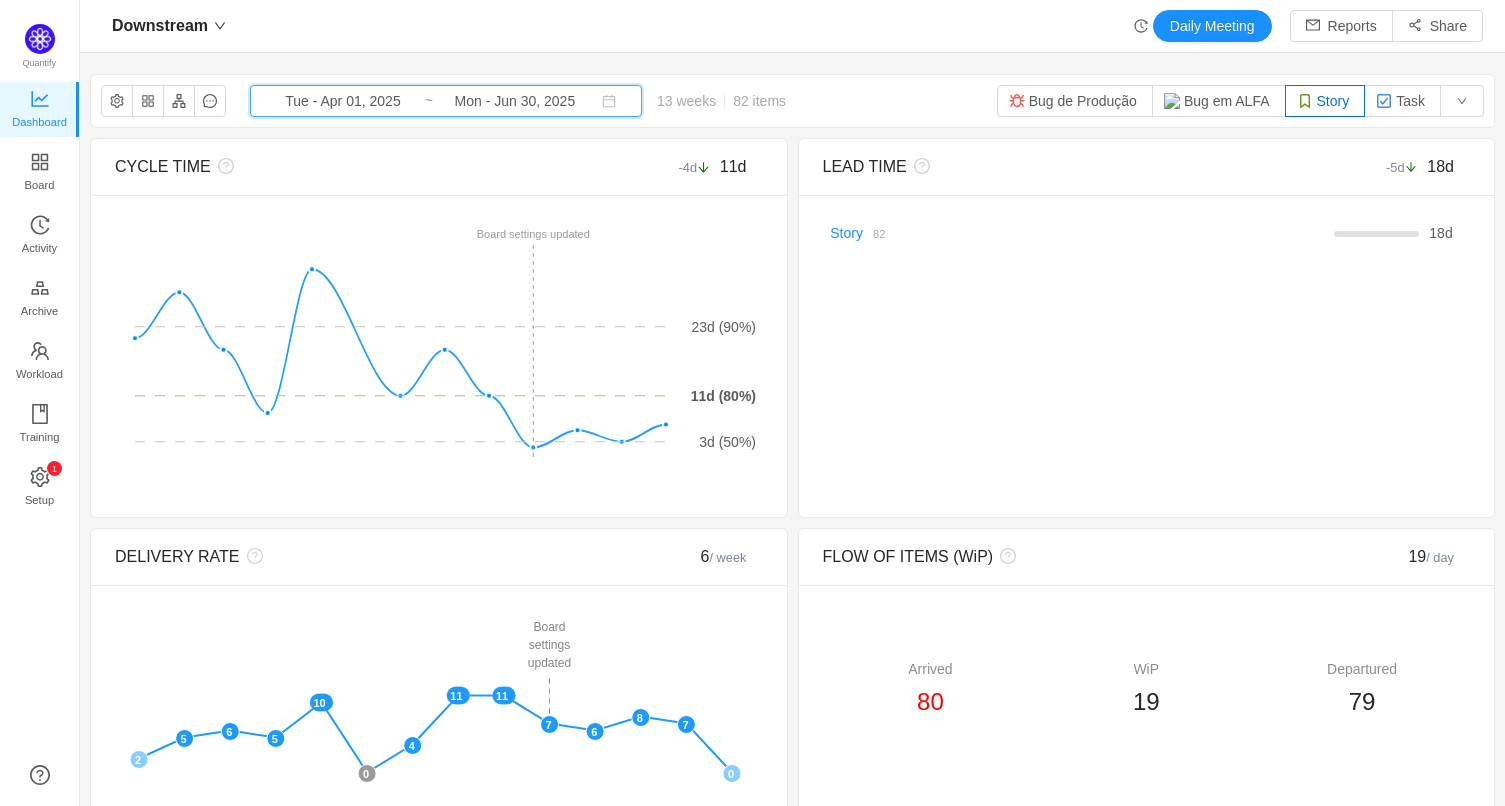 click 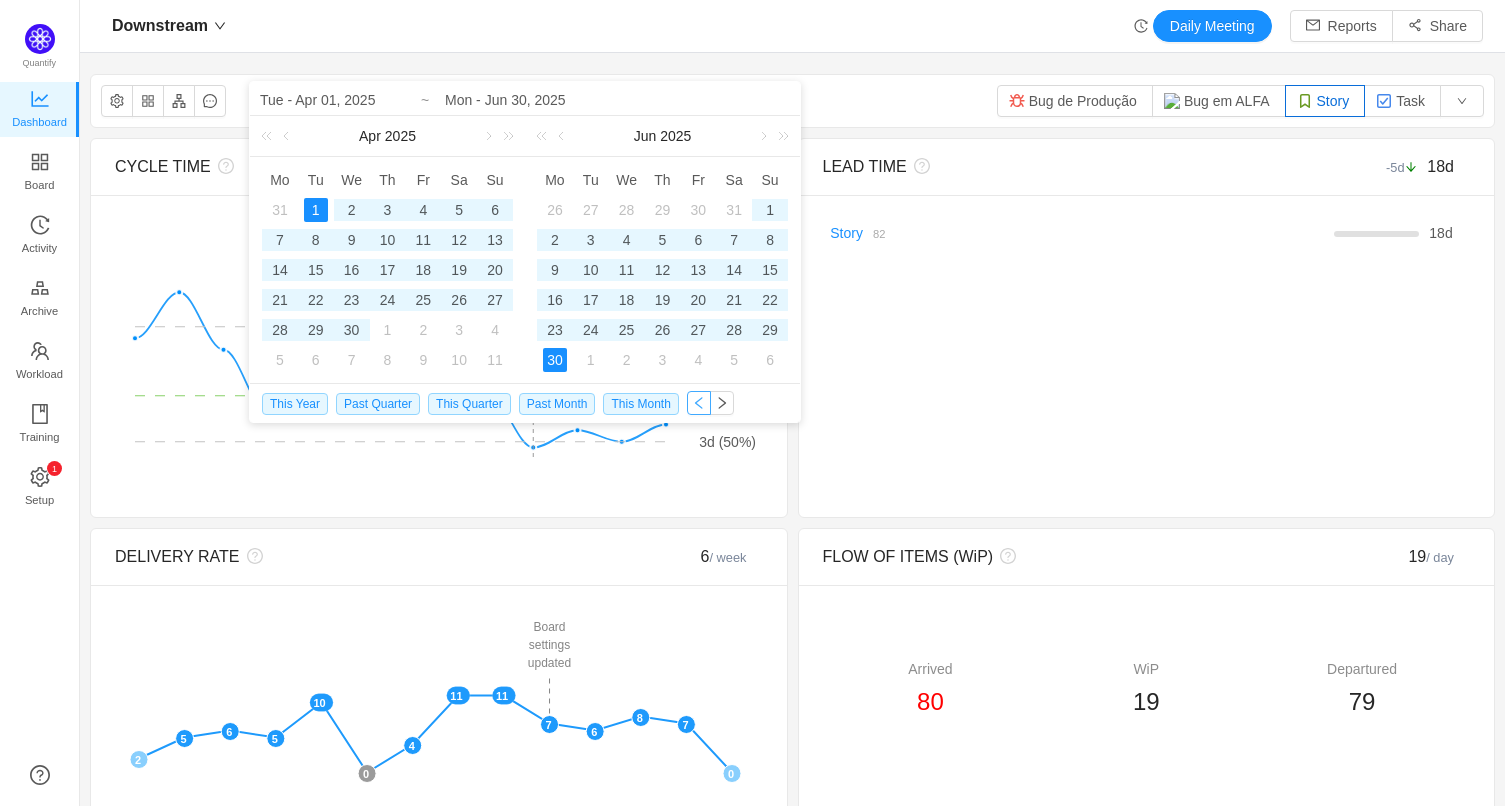 click at bounding box center [699, 403] 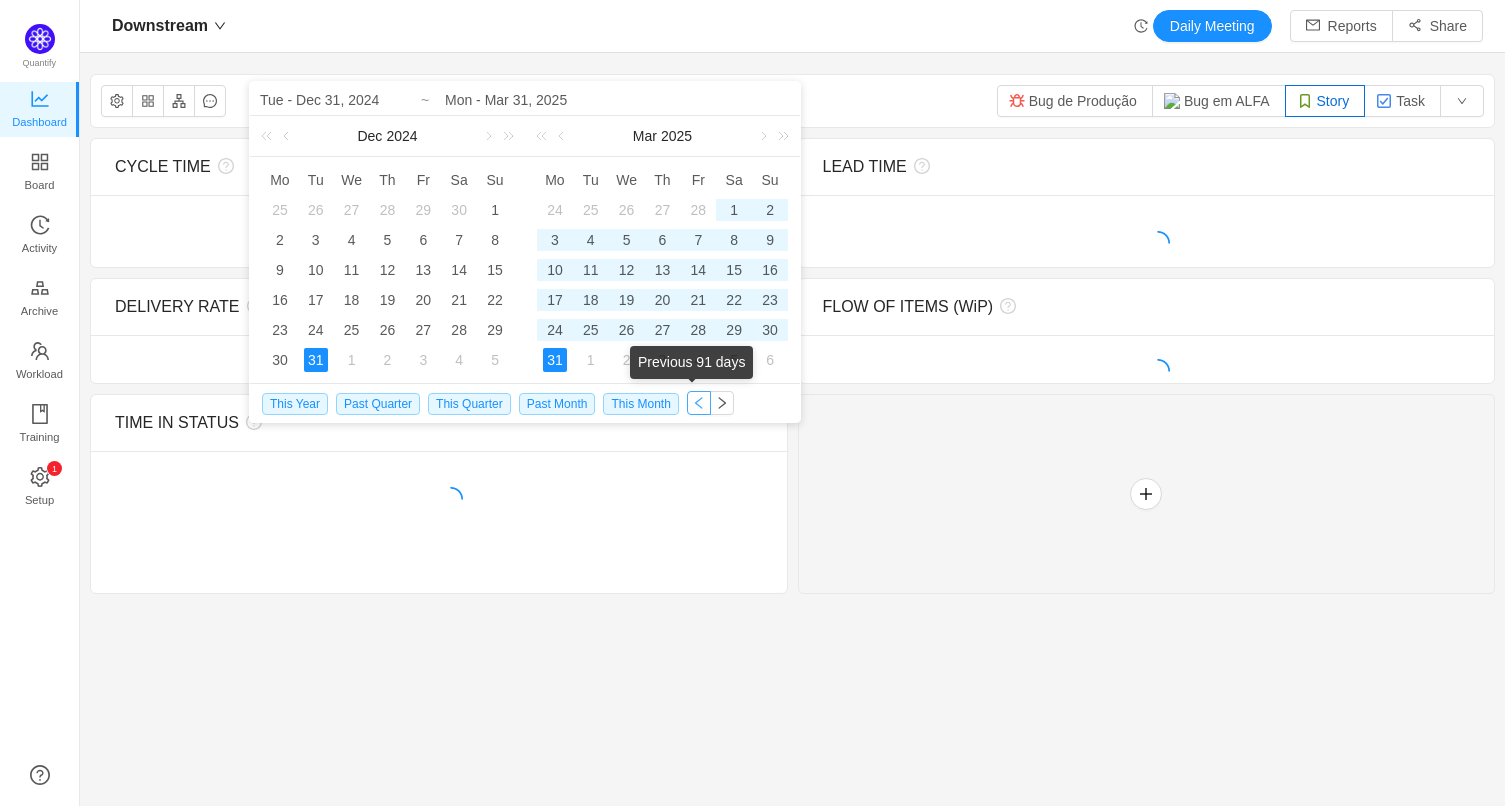 click at bounding box center (699, 403) 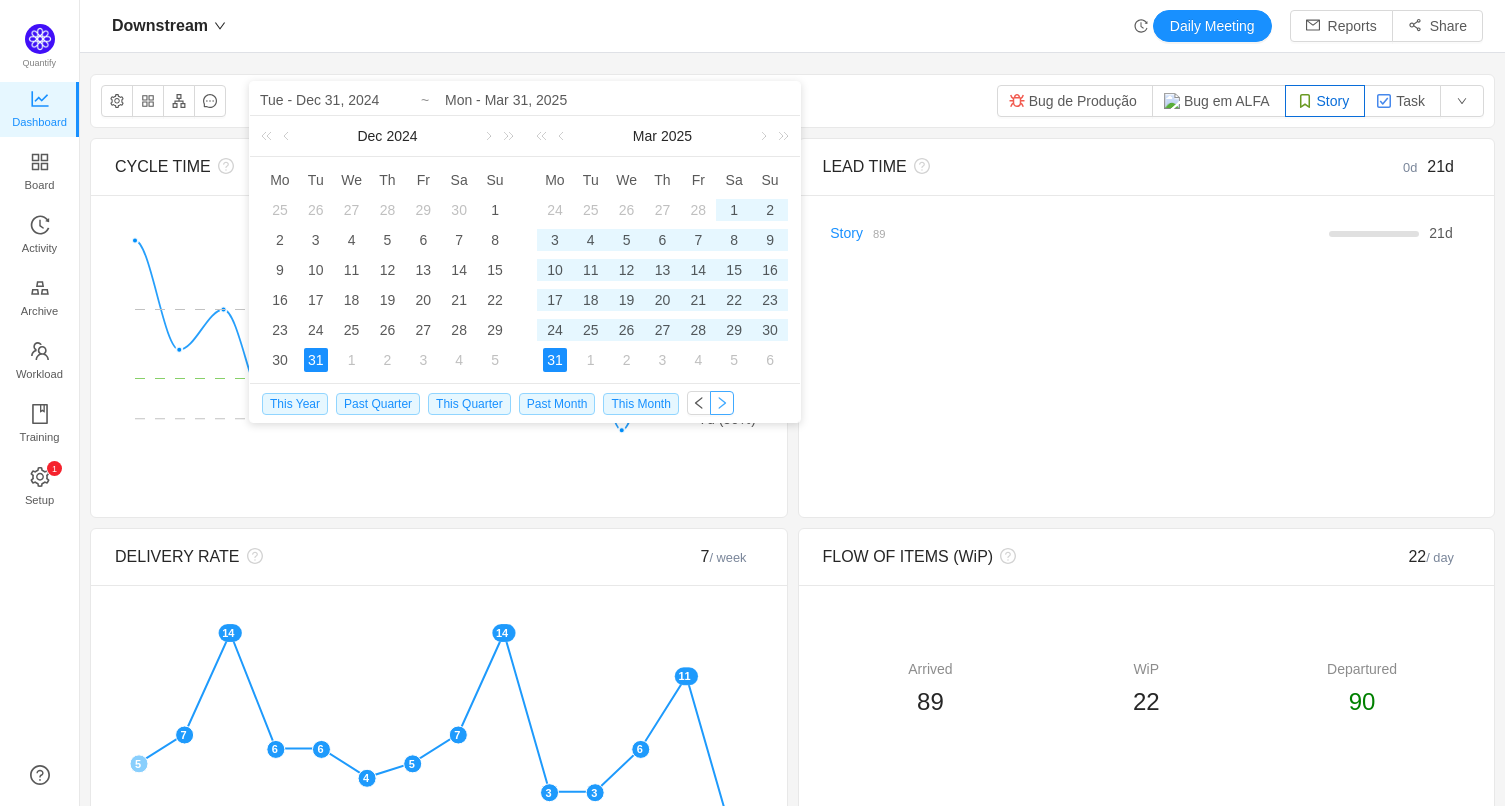click at bounding box center [722, 403] 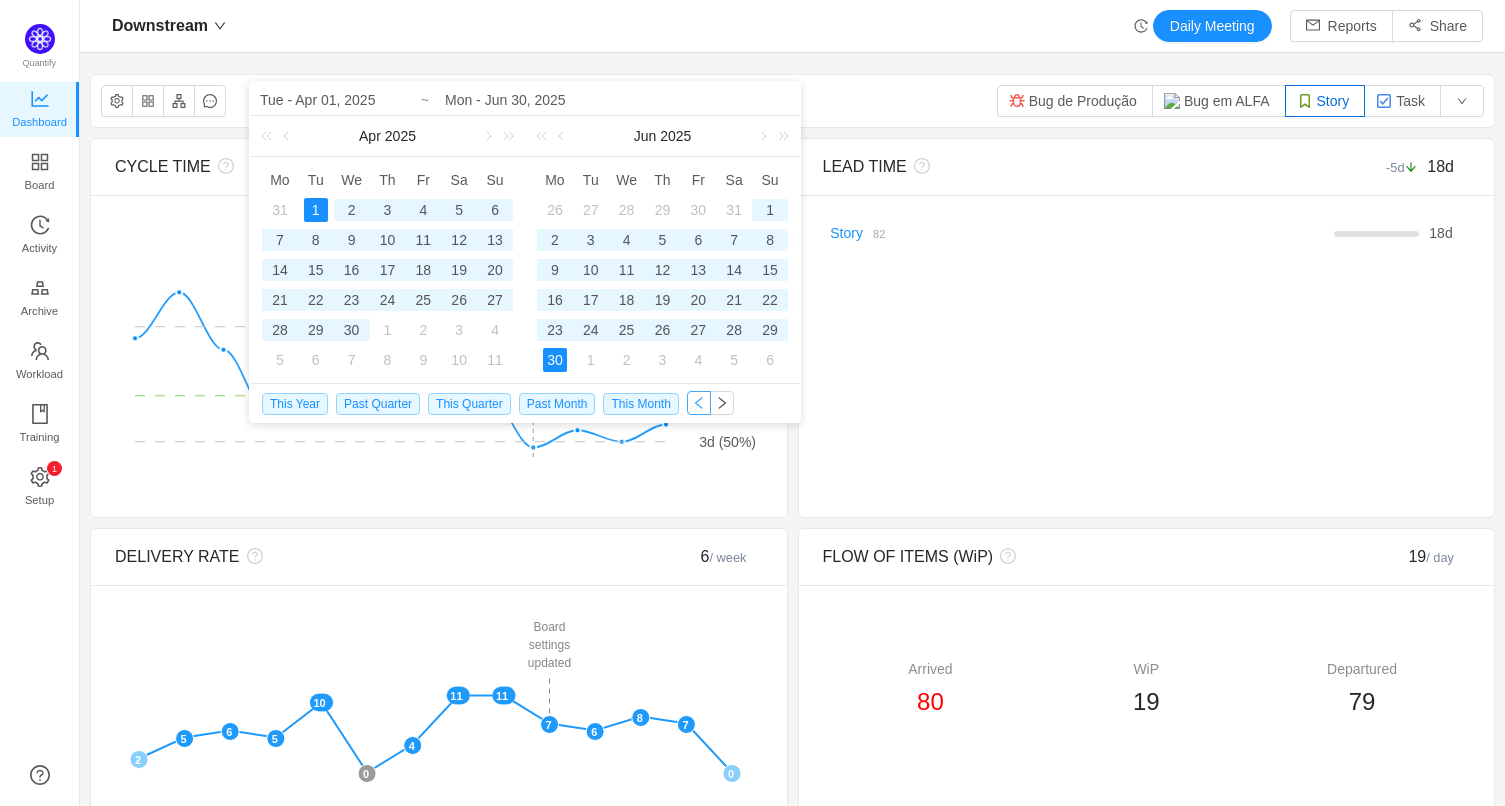 click at bounding box center [699, 403] 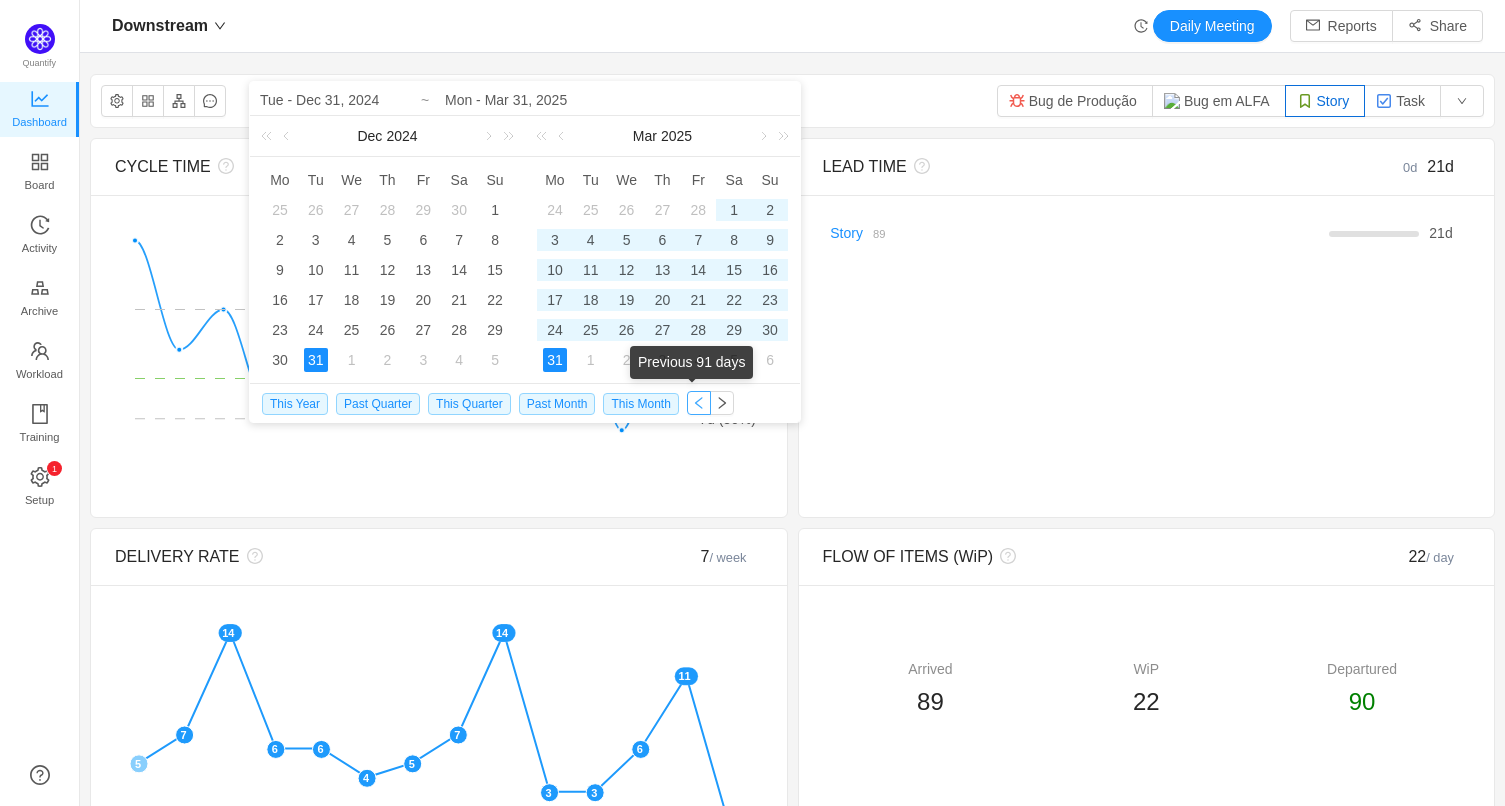 click at bounding box center [699, 403] 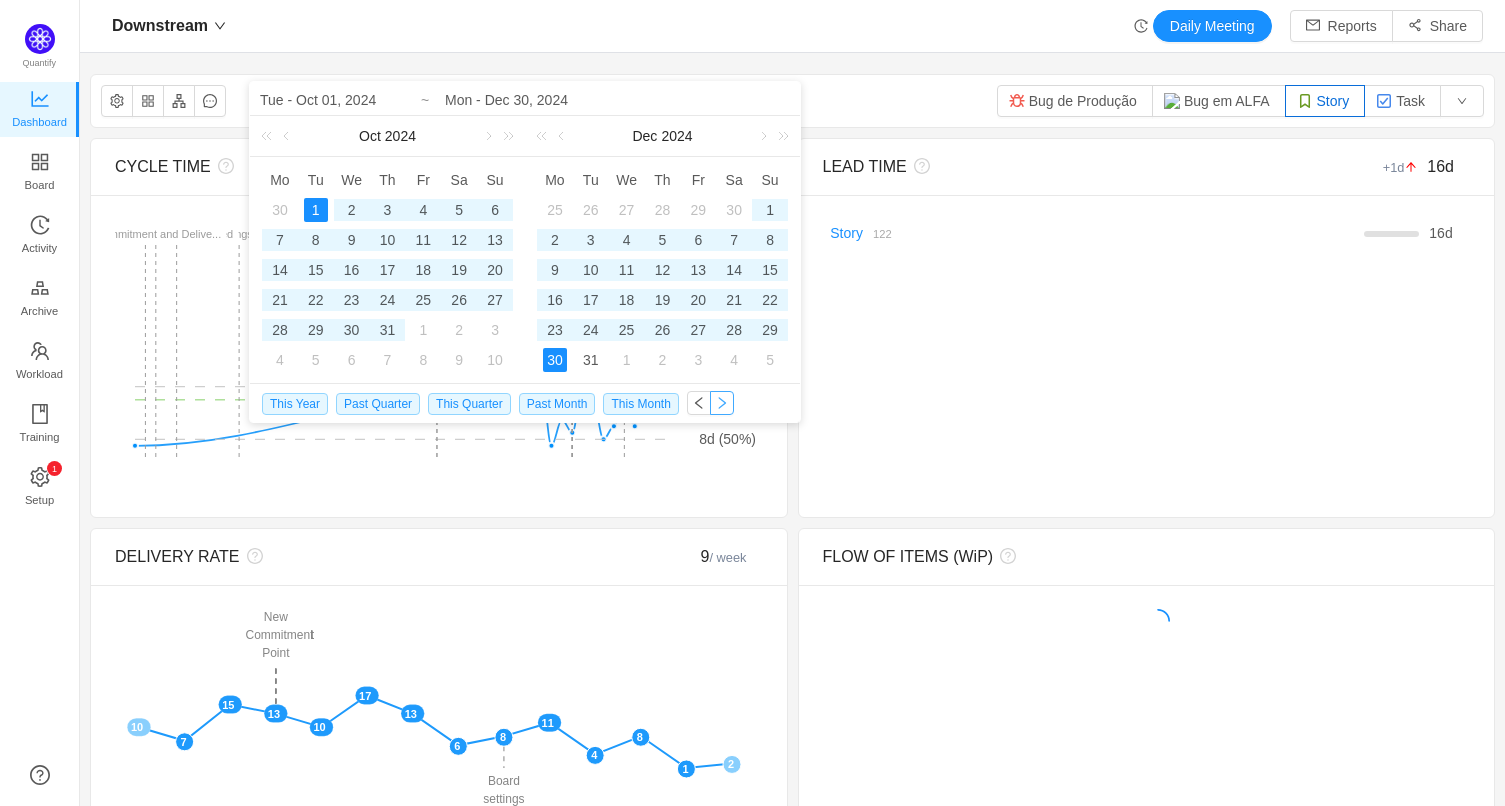 click at bounding box center [722, 403] 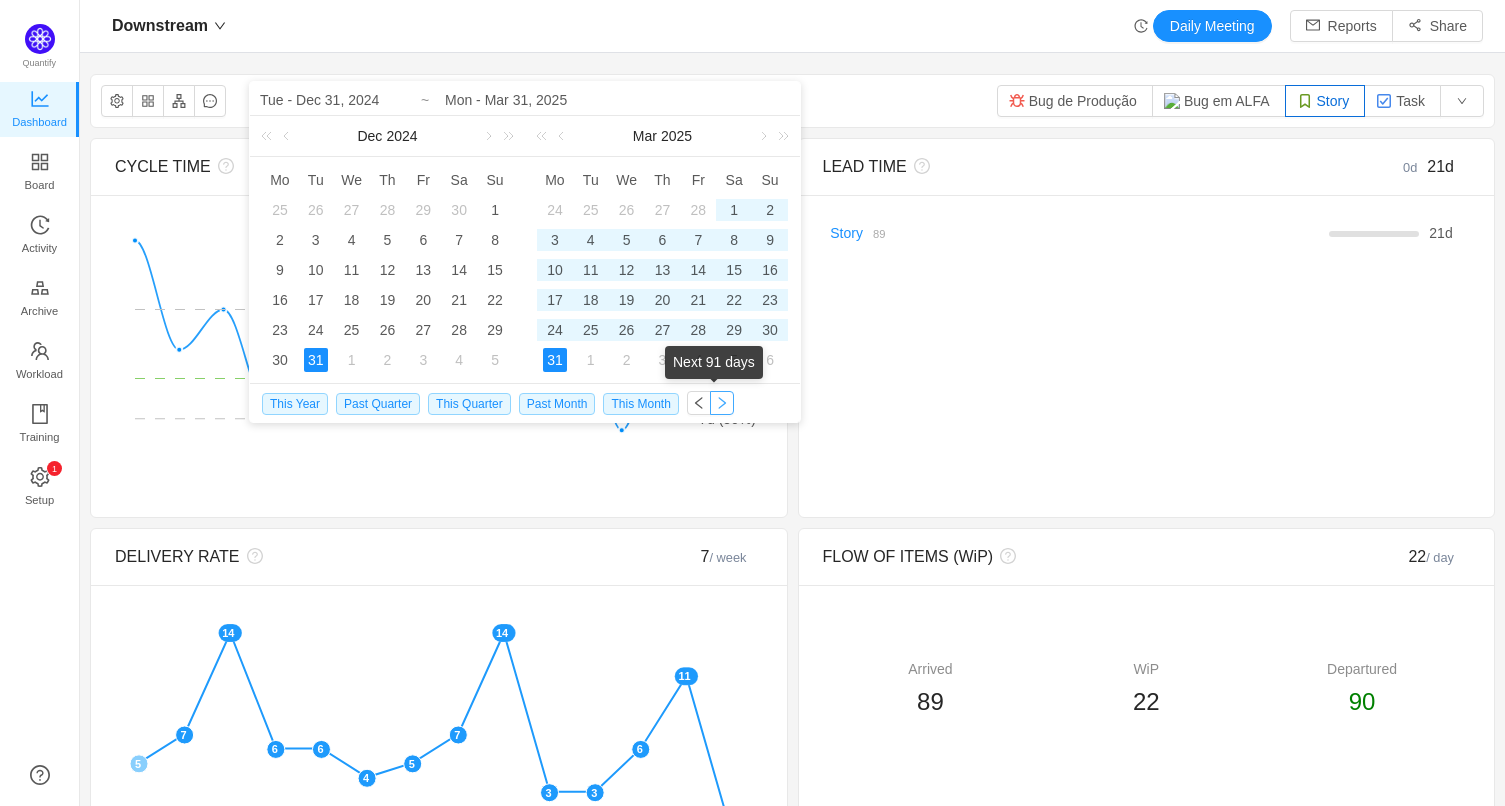 click at bounding box center (722, 403) 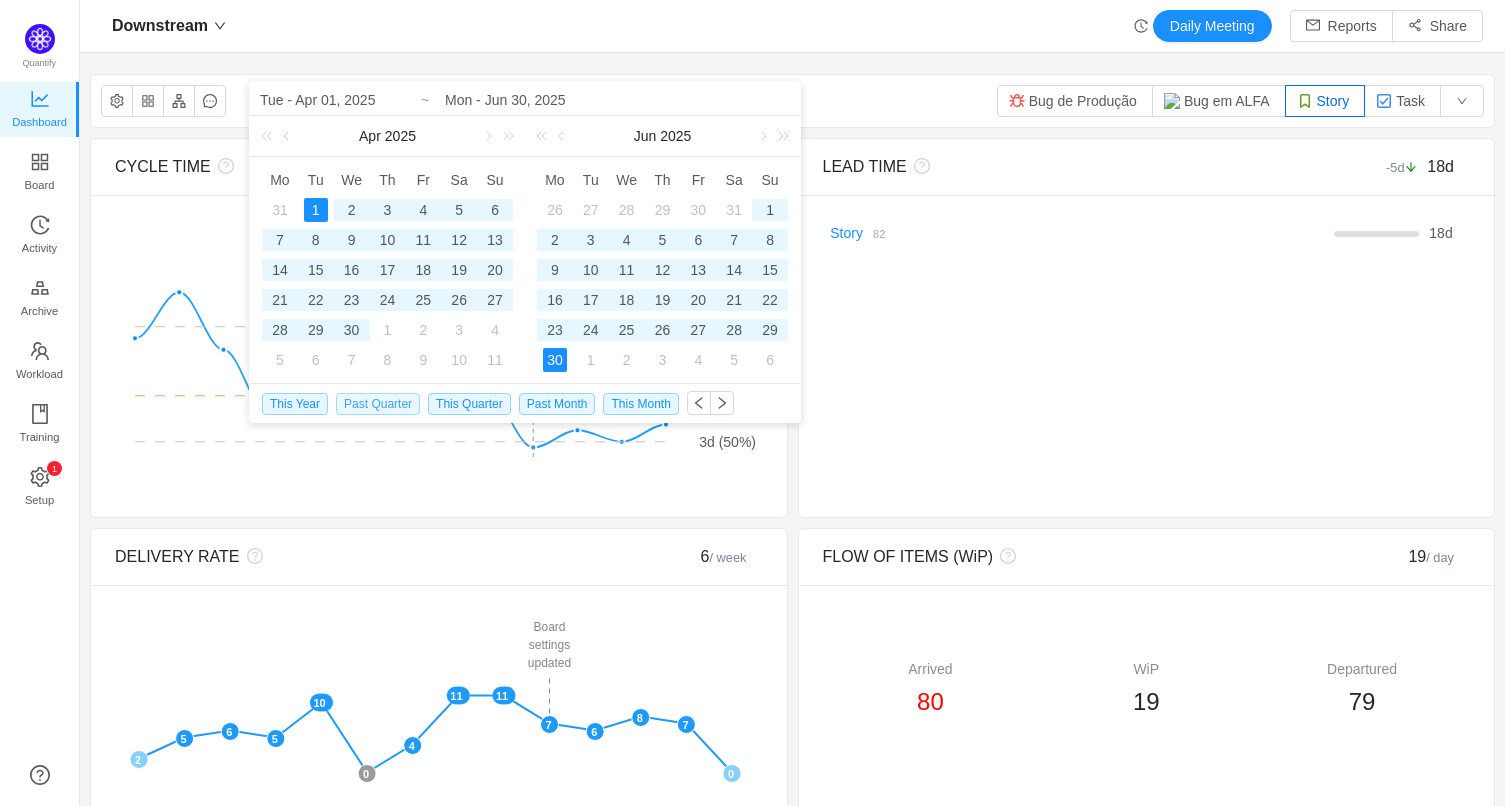 click on "Past Quarter" at bounding box center [378, 404] 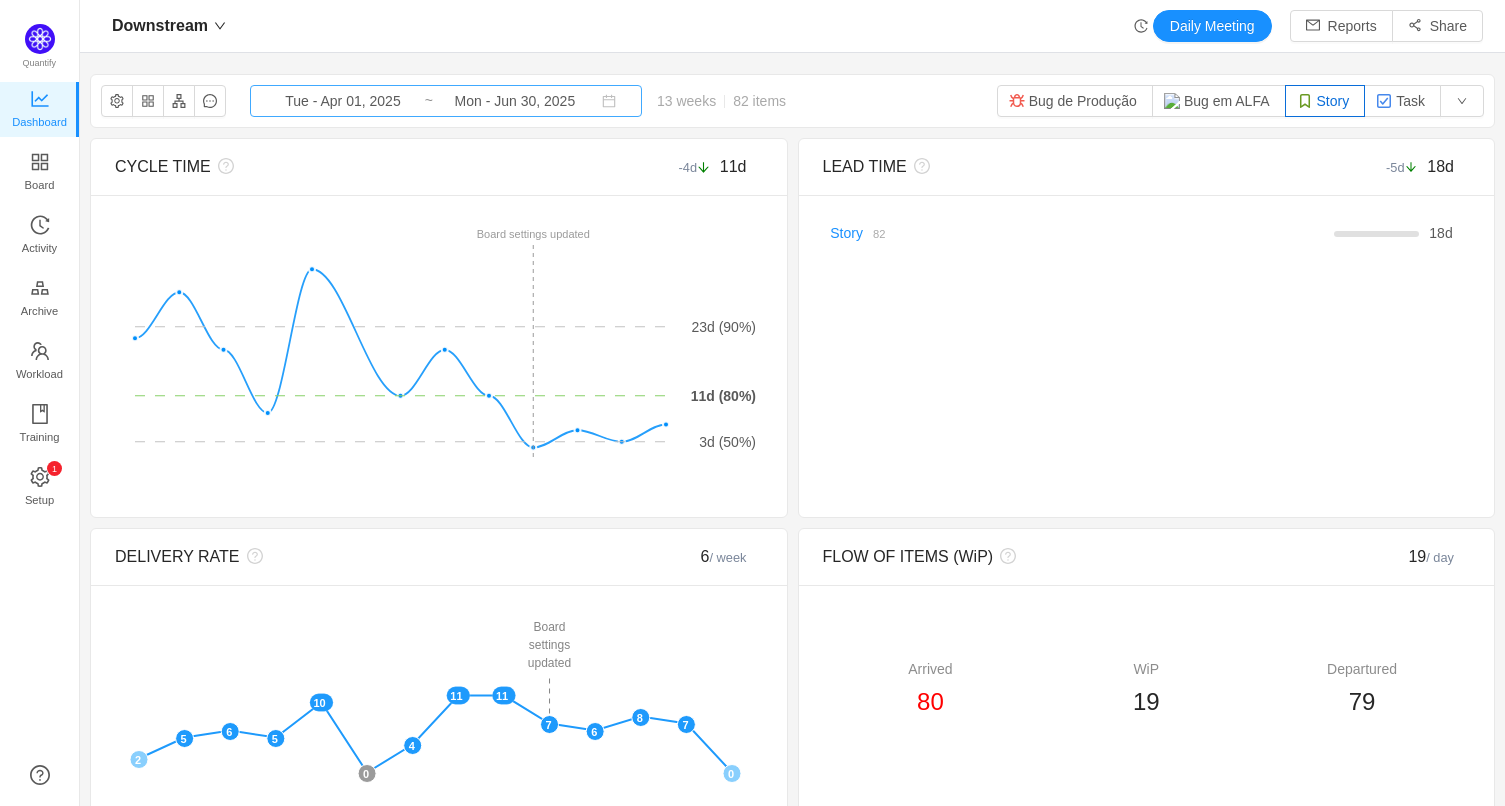 click on "Tue - Apr 01, 2025" at bounding box center (343, 101) 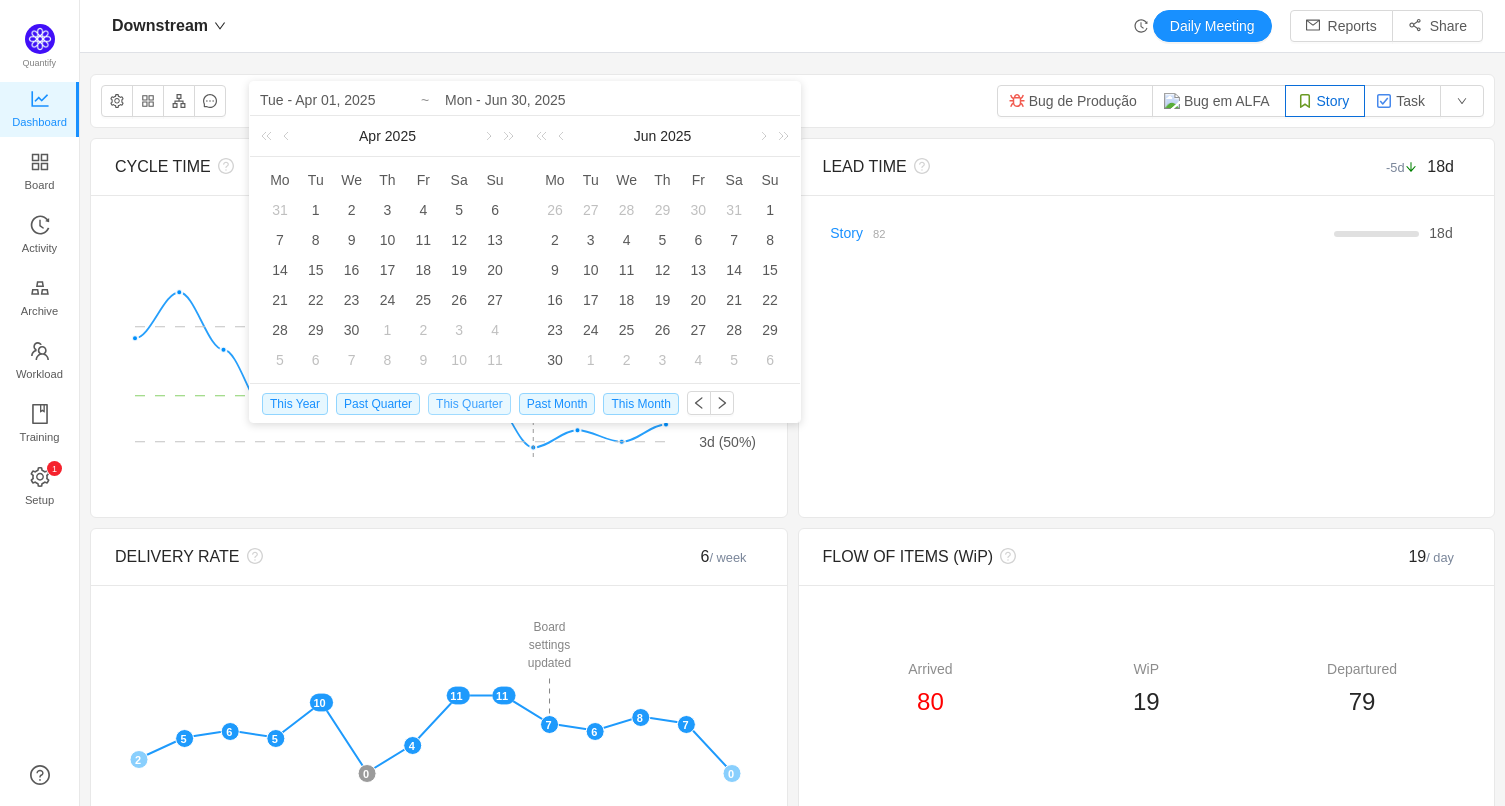 click on "This Quarter" at bounding box center [469, 404] 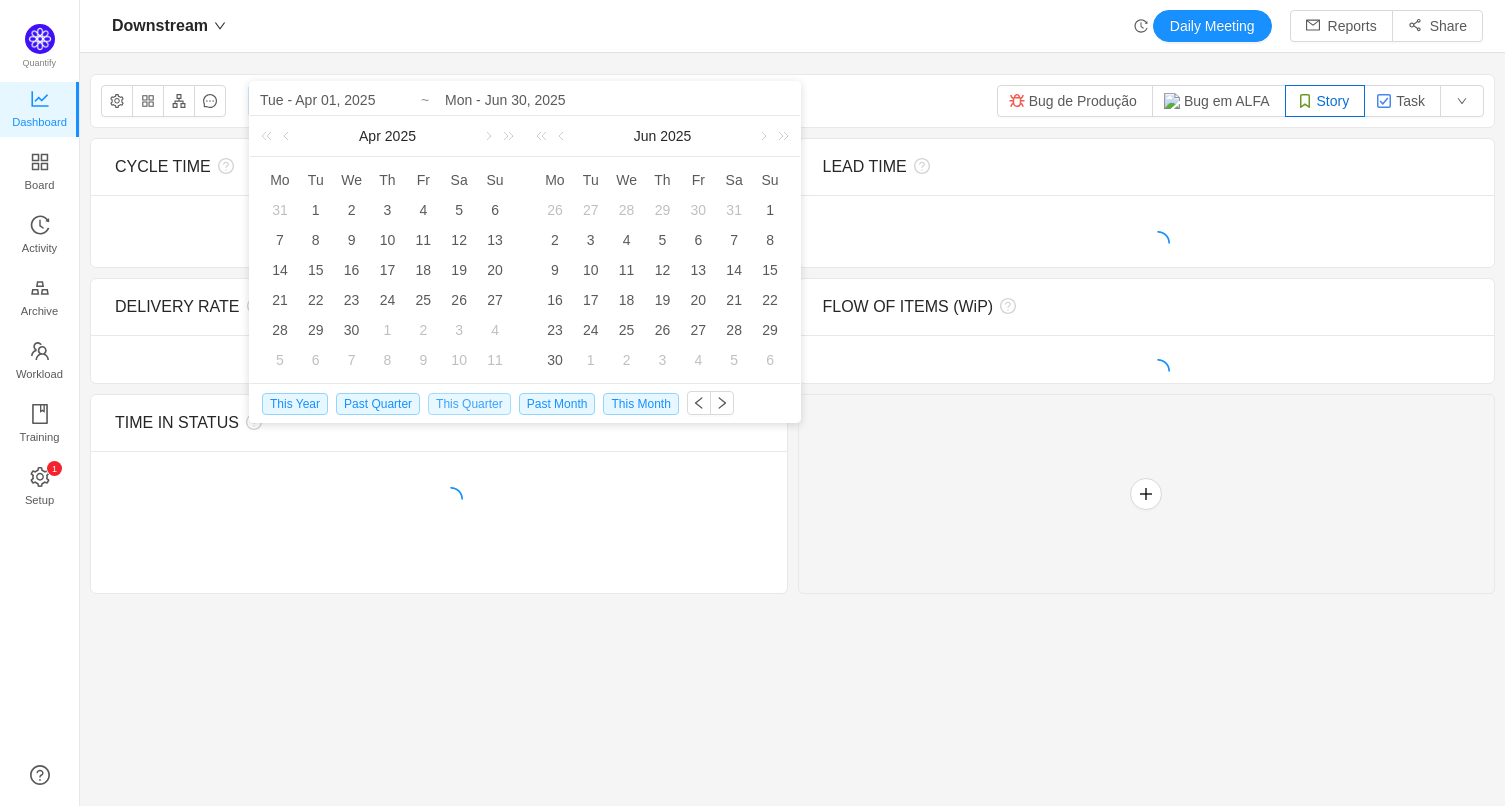type on "Tue - Jul 01, 2025" 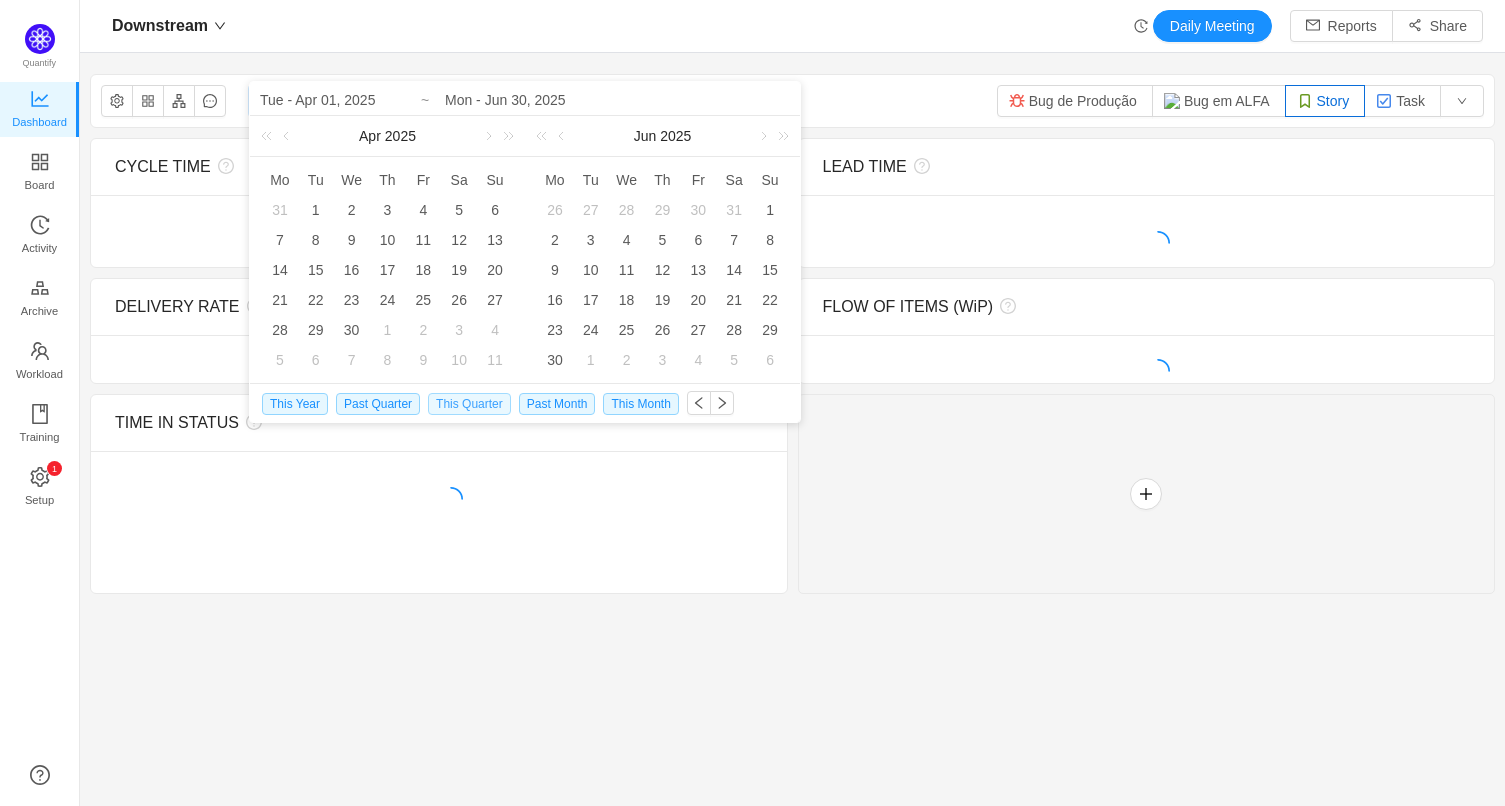 type on "Sun - Aug 03, 2025" 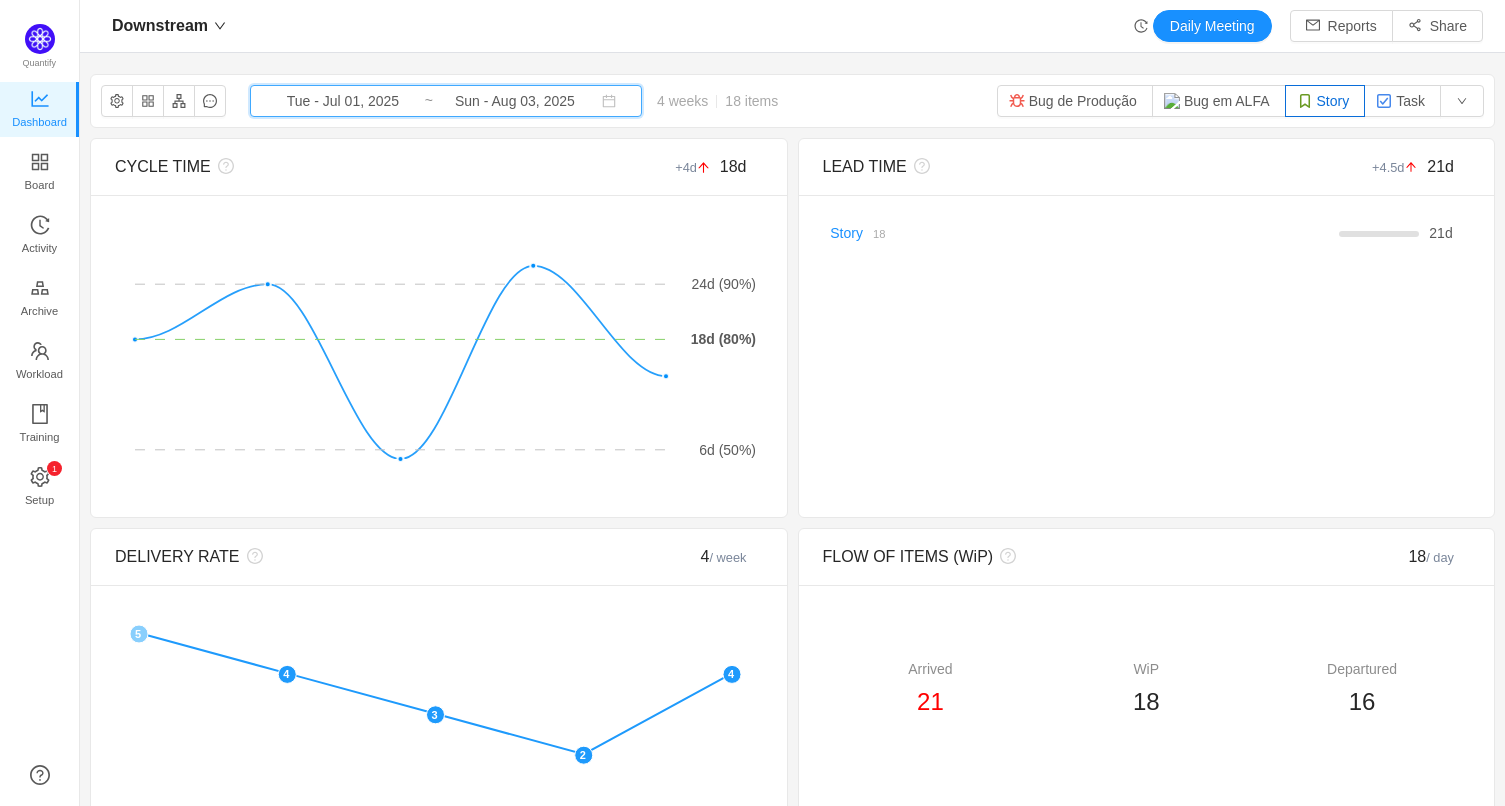 click on "Tue - Jul 01, 2025  ~  Sun - Aug 03, 2025" at bounding box center (446, 101) 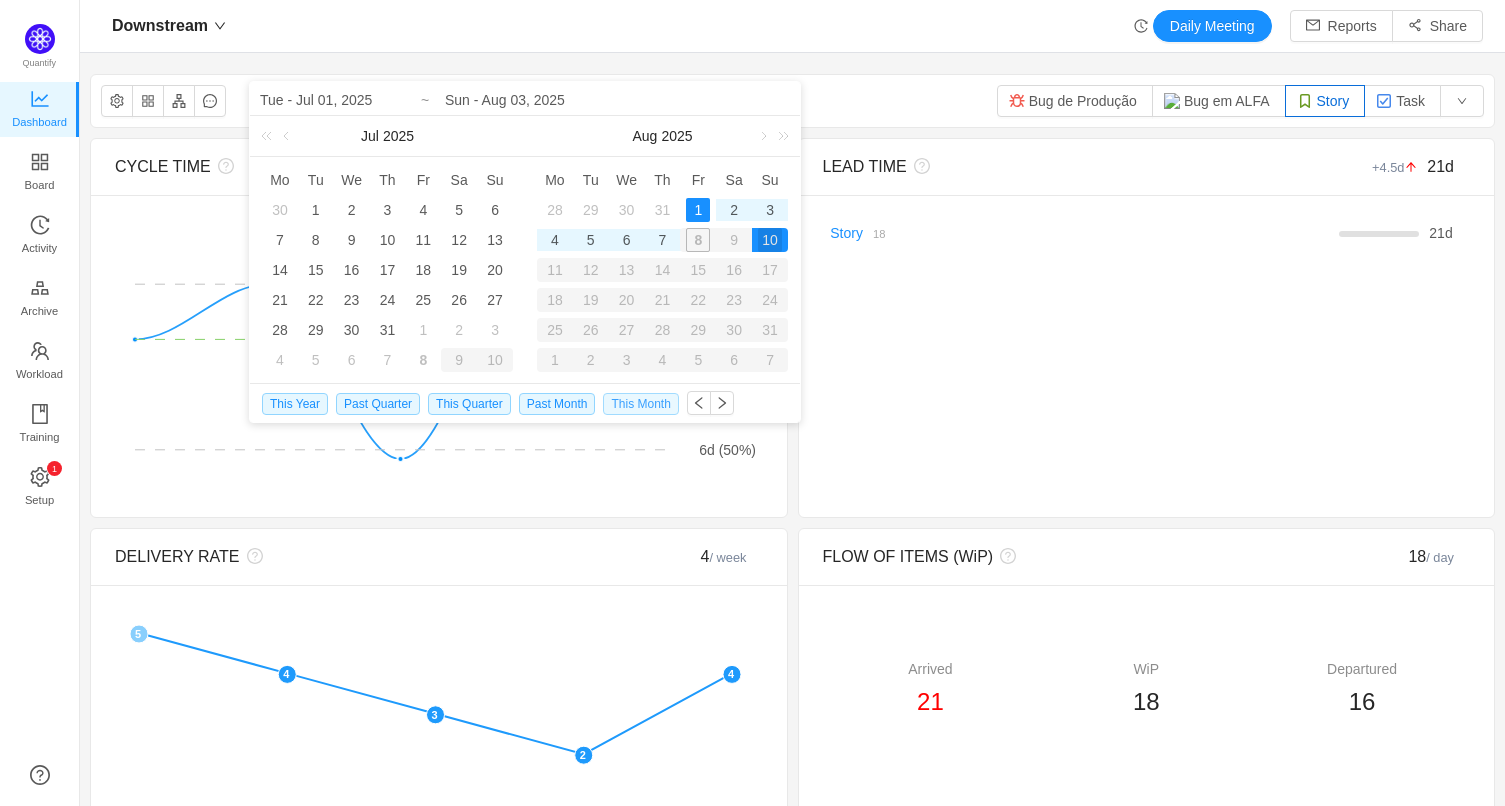 click on "This Month" at bounding box center (640, 404) 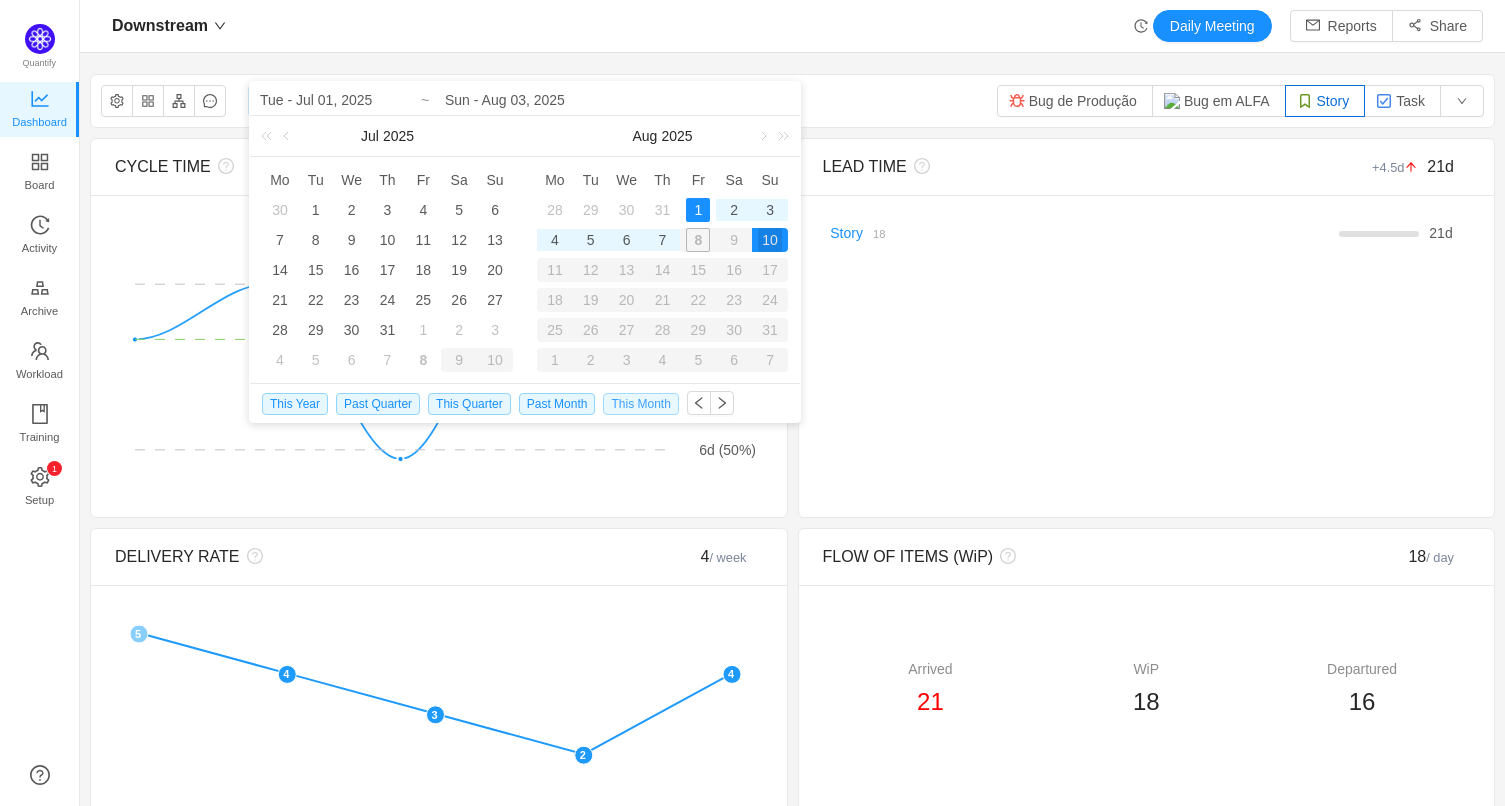 type on "Fri - Aug 01, 2025" 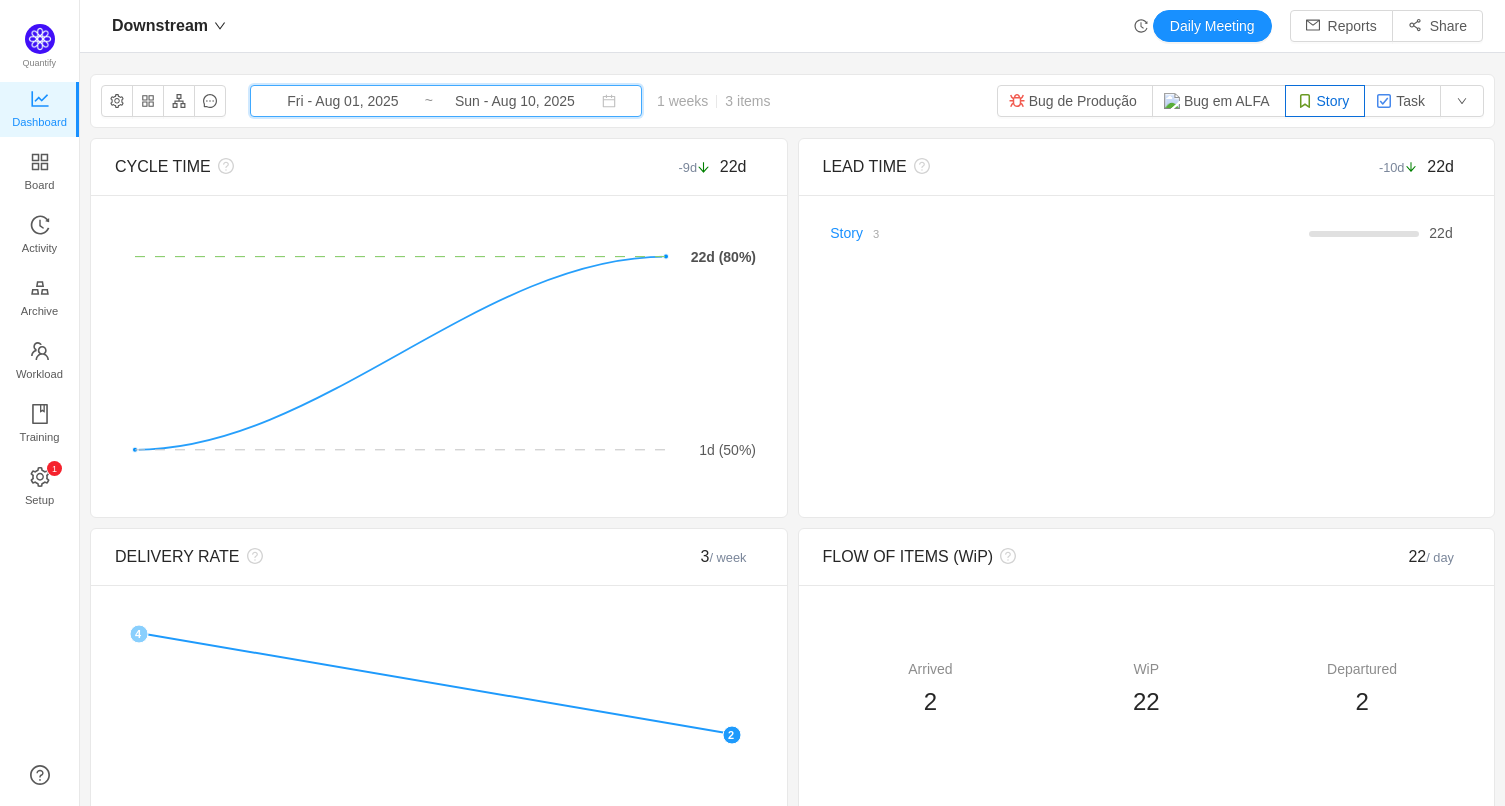 click on "Fri - Aug 01, 2025  ~  Sun - Aug 10, 2025" at bounding box center [446, 101] 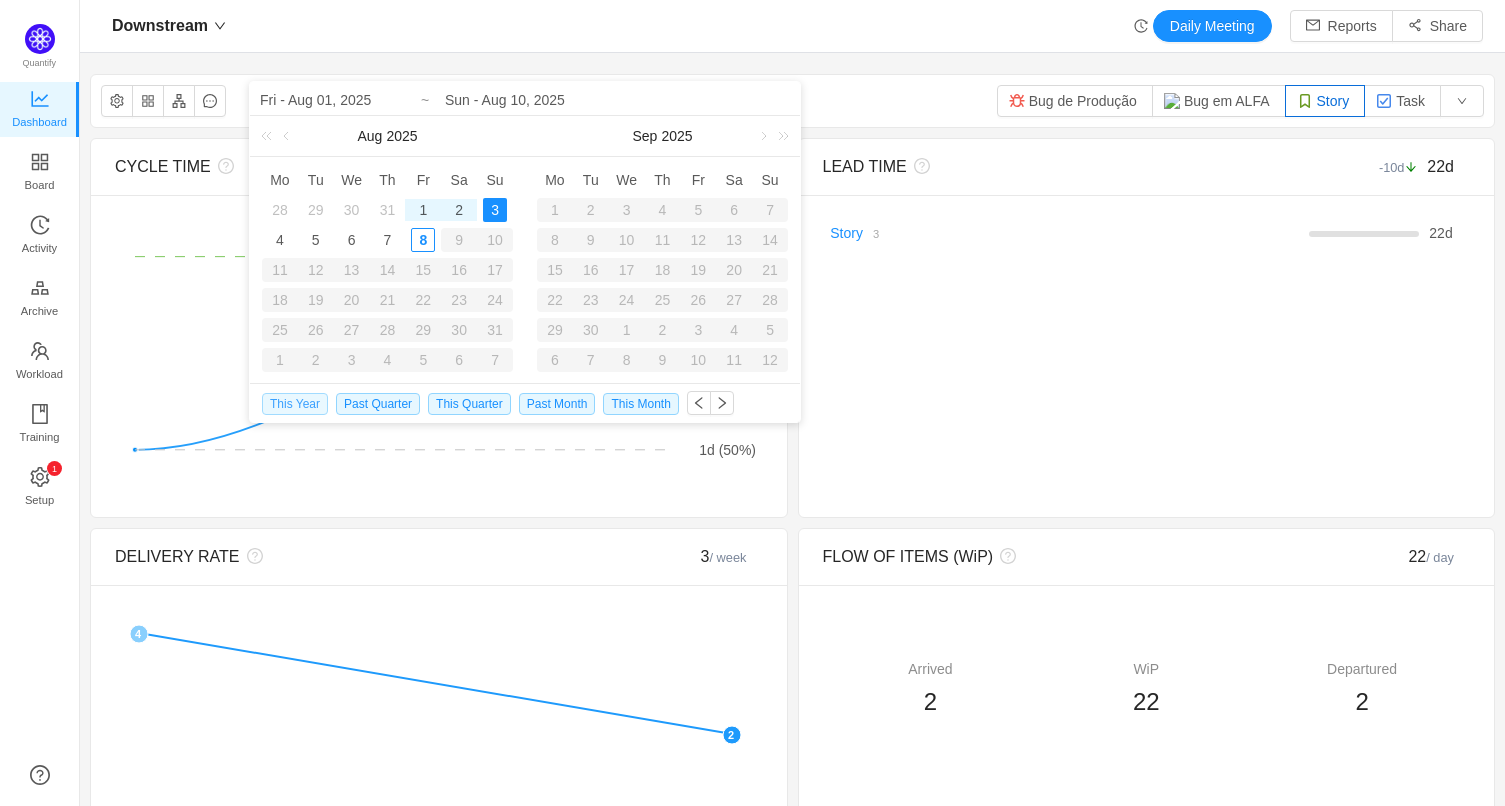click on "This Year" at bounding box center (295, 404) 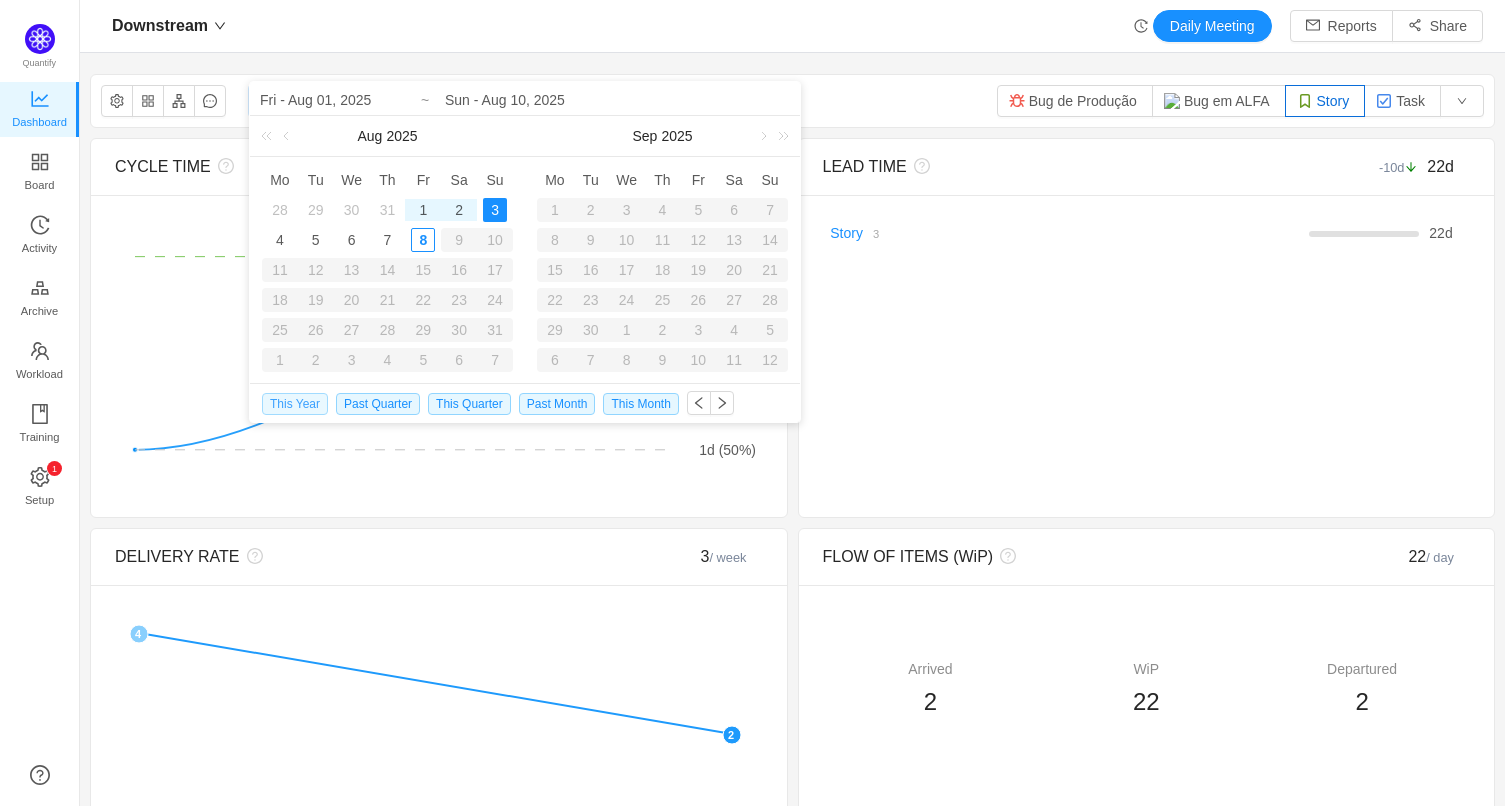 type on "Wed - Jan 01, 2025" 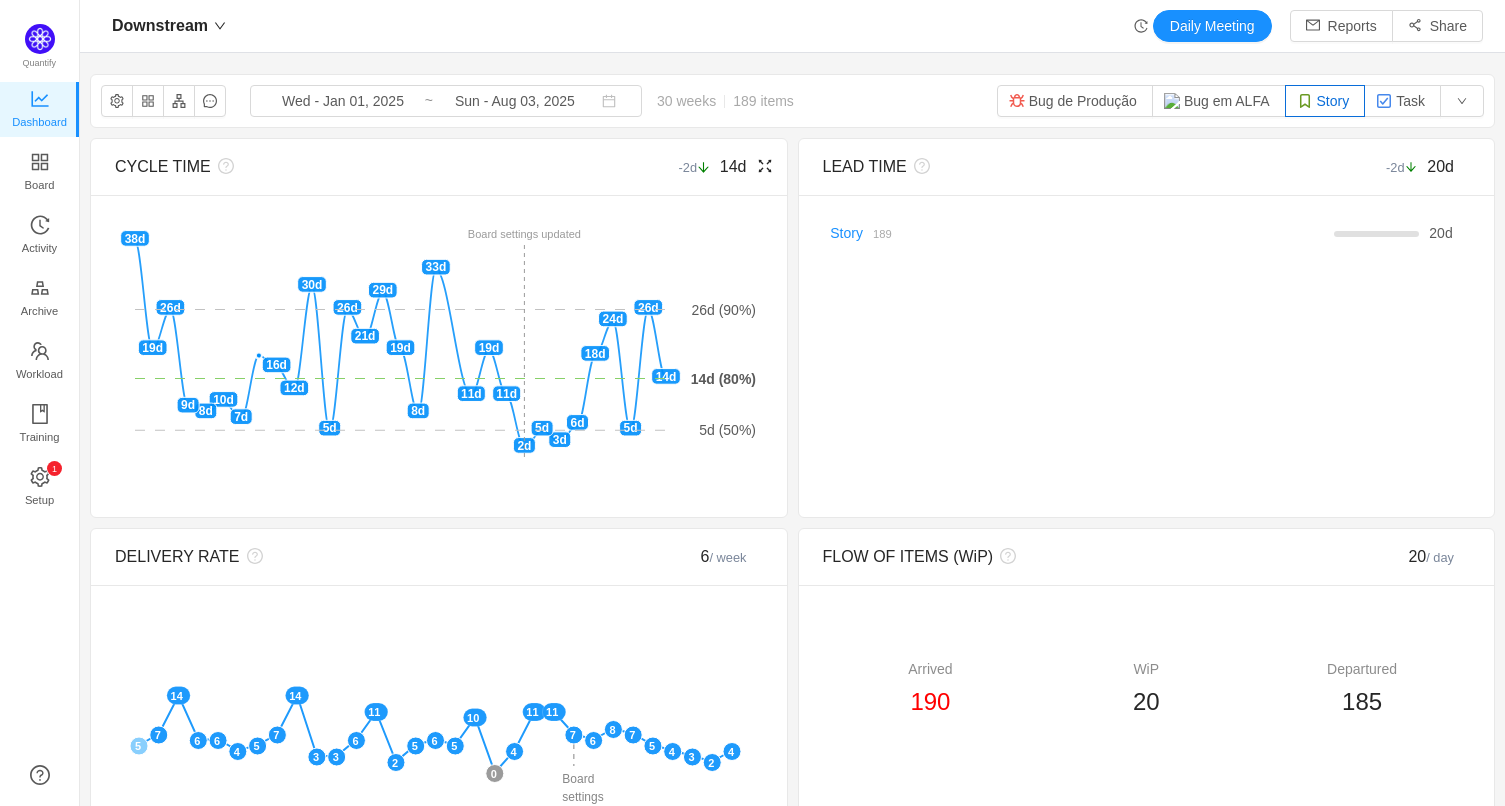 click 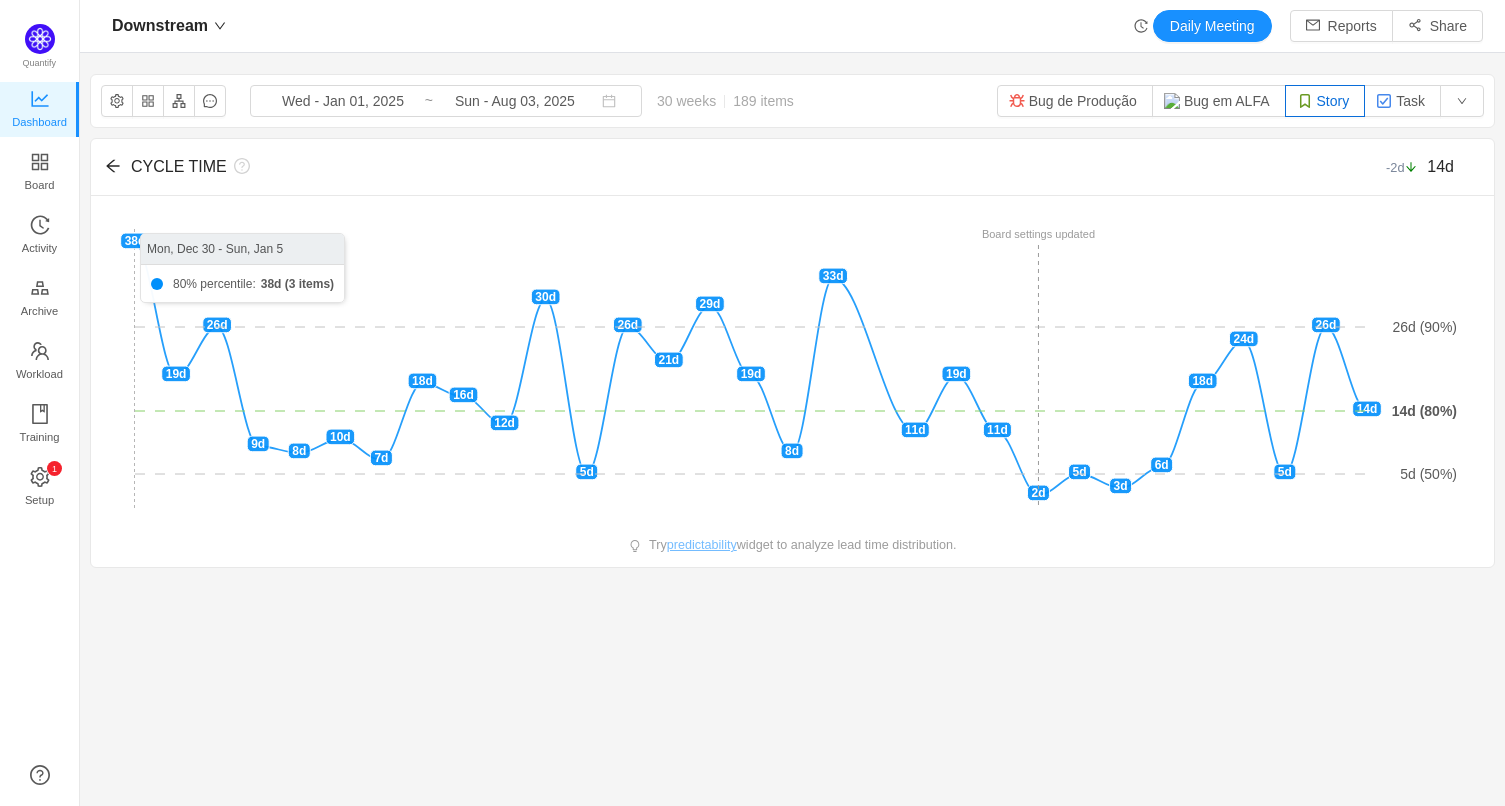 click on "Downstream Wed - Jan 01, 2025  ~  Sun - Aug 03, 2025   30 weeks  189 items Bug de Produção Bug em ALFA Story Task  CYCLE TIME   -2d   14d   There are no delivered work items in the selected period  Possible solutions 14d 26d 5d 24d 18d 6d 3d 5d 2d 11d 19d 11d 33d 8d 19d 29d 21d 26d 5d 30d 12d 16d 18d 7d 10d 8d 9d 26d 19d 38d 5d (50%) 26d (90%) 14d (80%) Board settings updated Mon, Dec 30 - Sun, Jan 5 80% percentile:  38d (3 items) Try  predictability  widget to analyze lead time distribution." at bounding box center [792, 406] 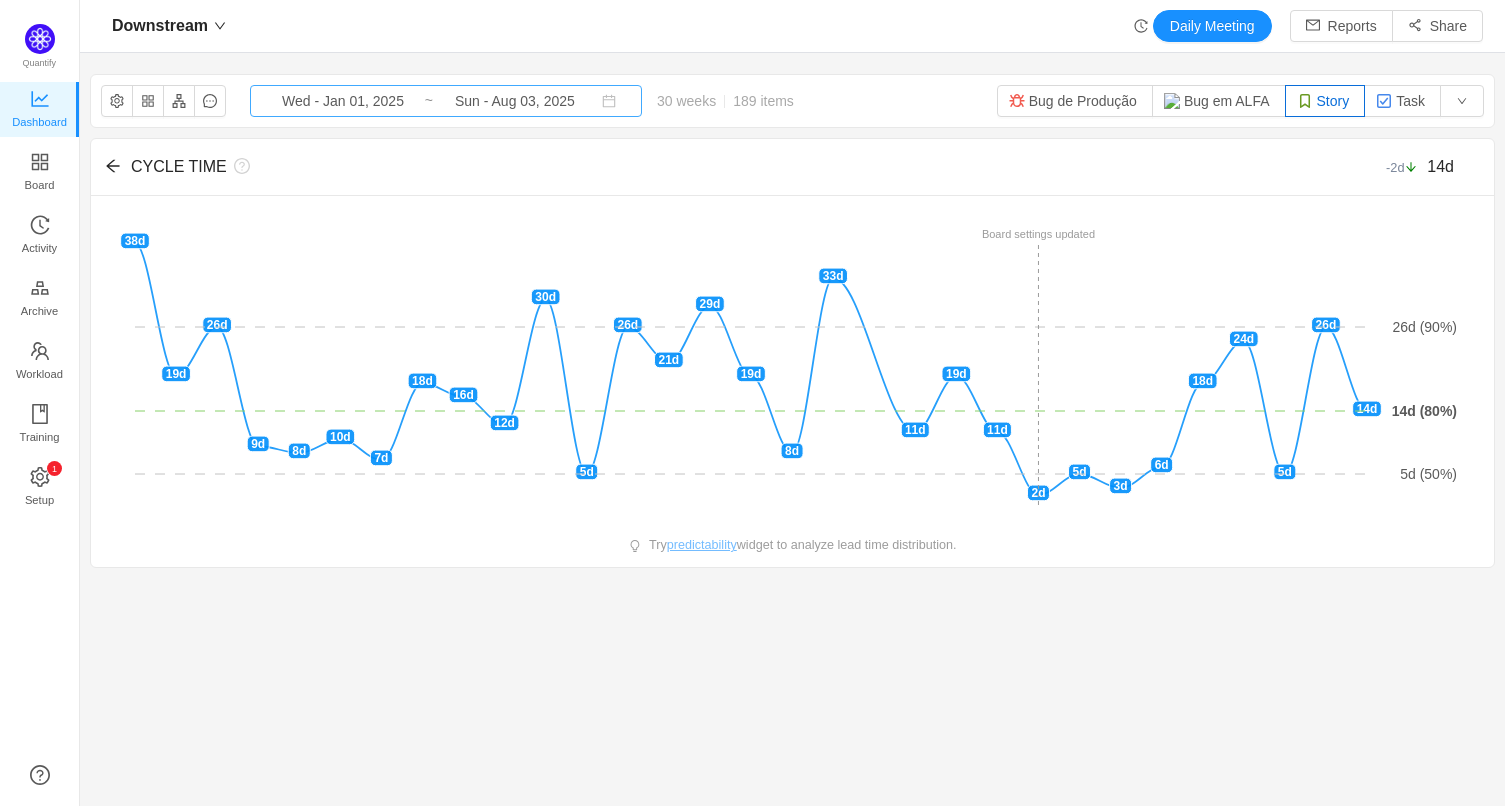 click on "Wed - Jan 01, 2025" at bounding box center [343, 101] 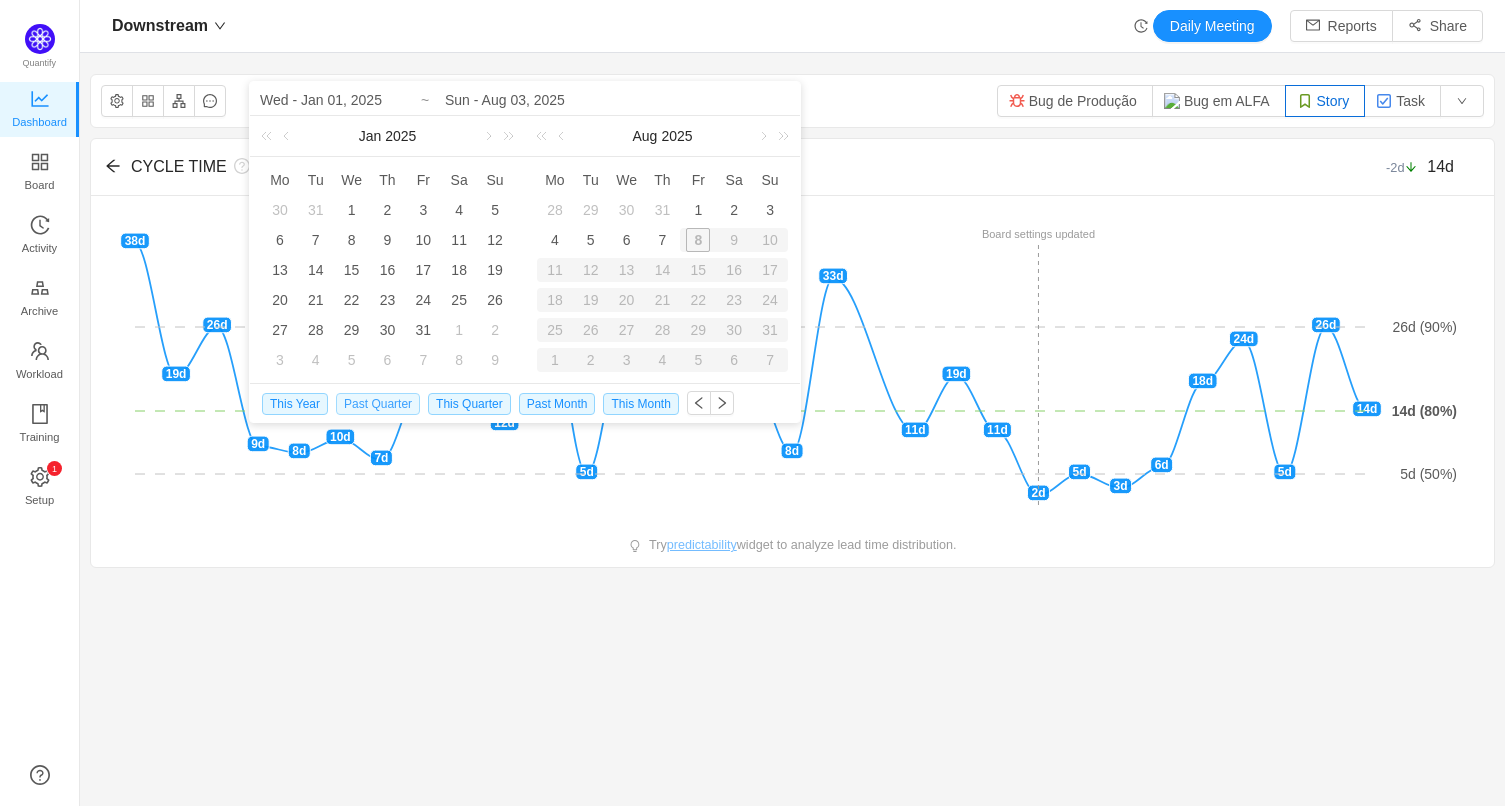 click on "Past Quarter" at bounding box center (378, 404) 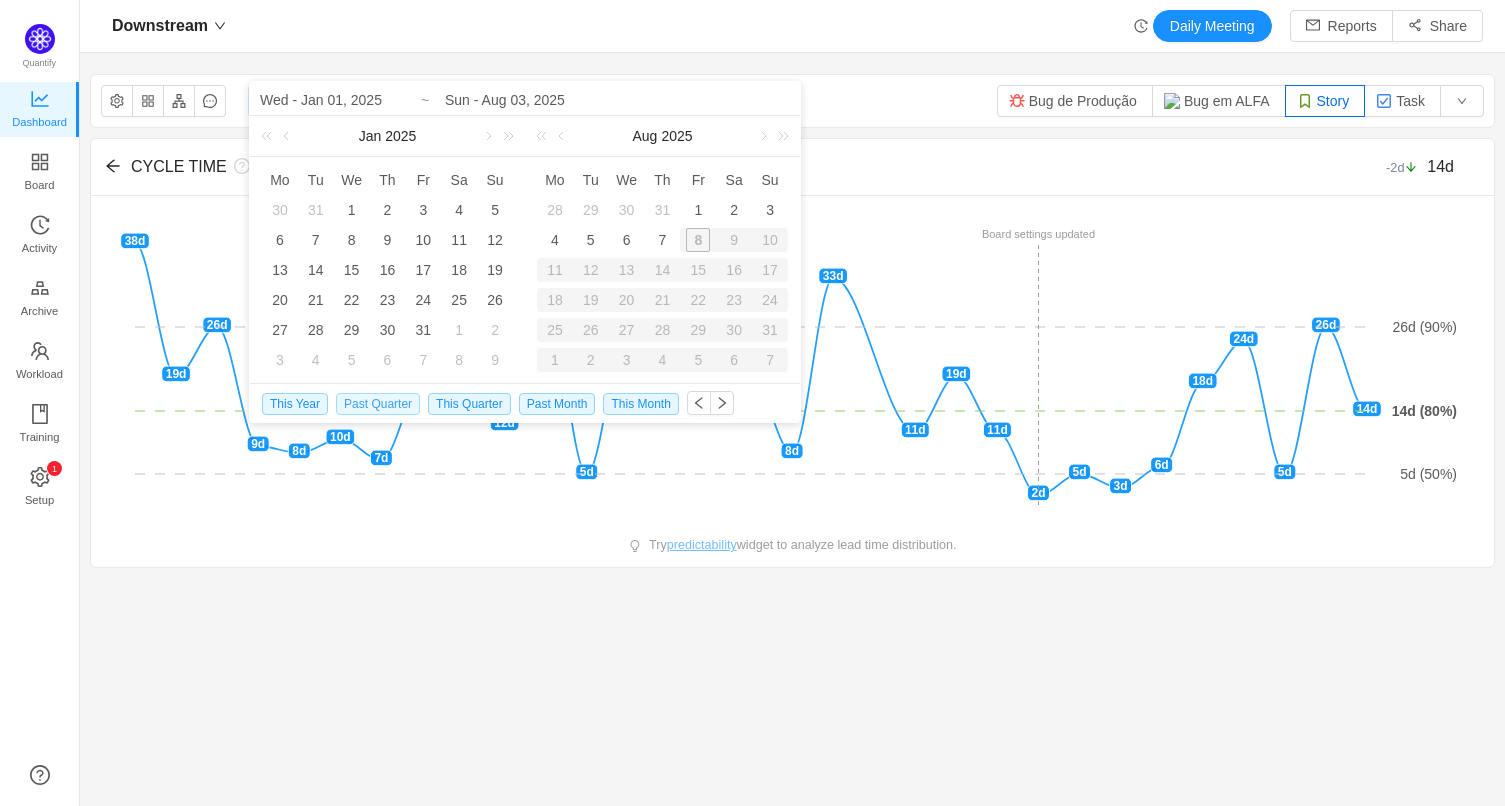 type on "Tue - Apr 01, 2025" 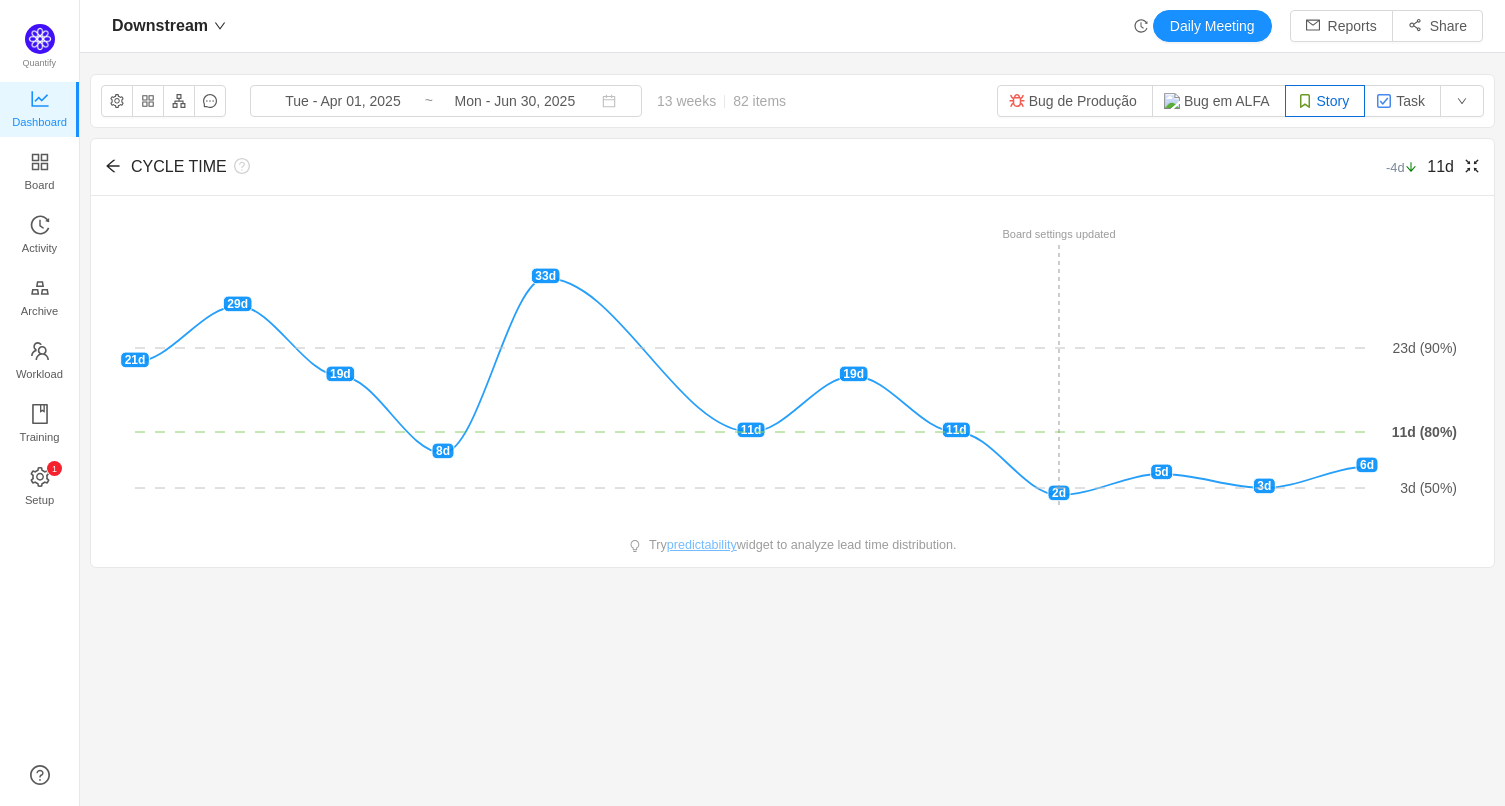 click 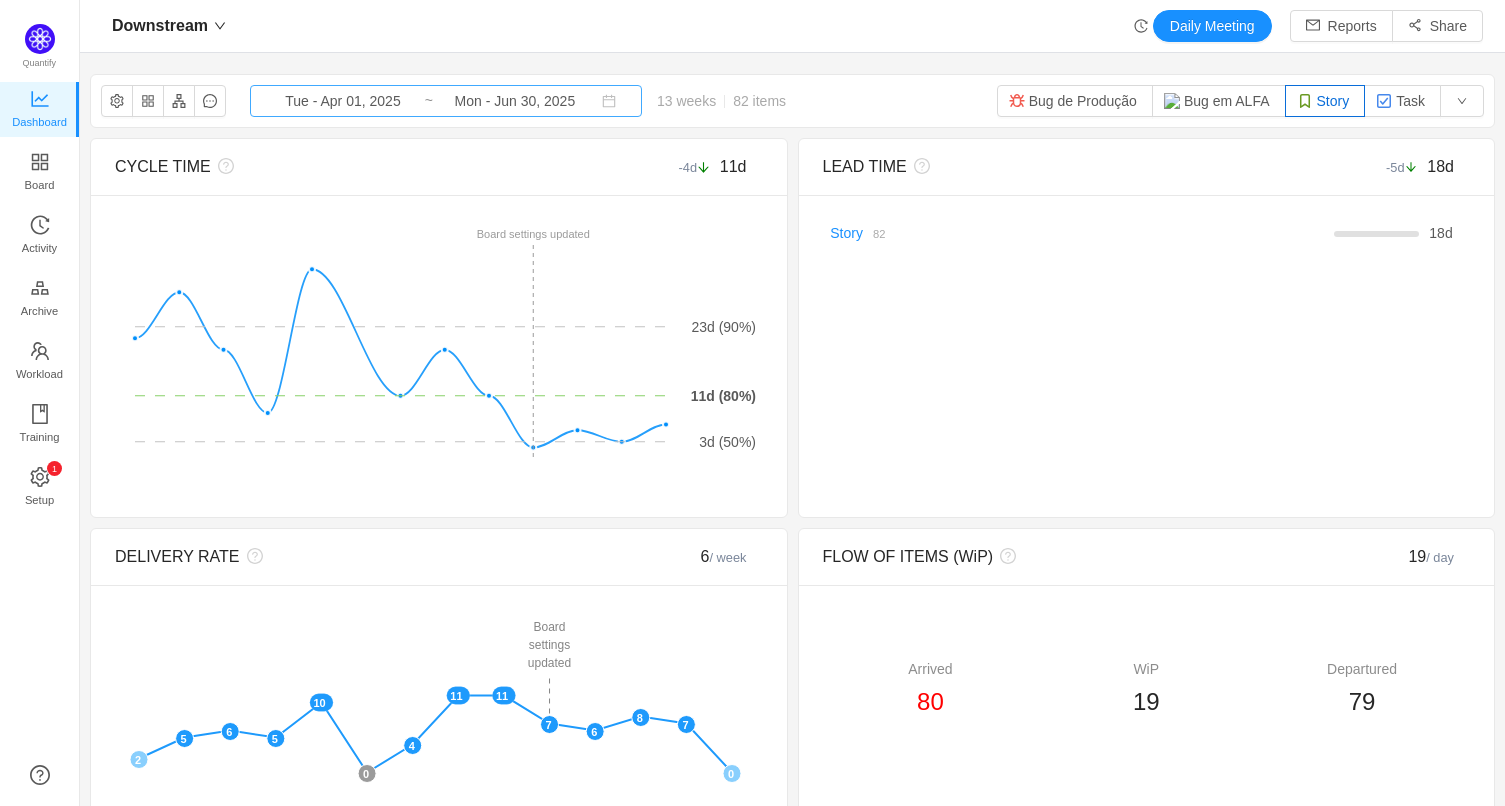 click on "Mon - Jun 30, 2025" at bounding box center (515, 101) 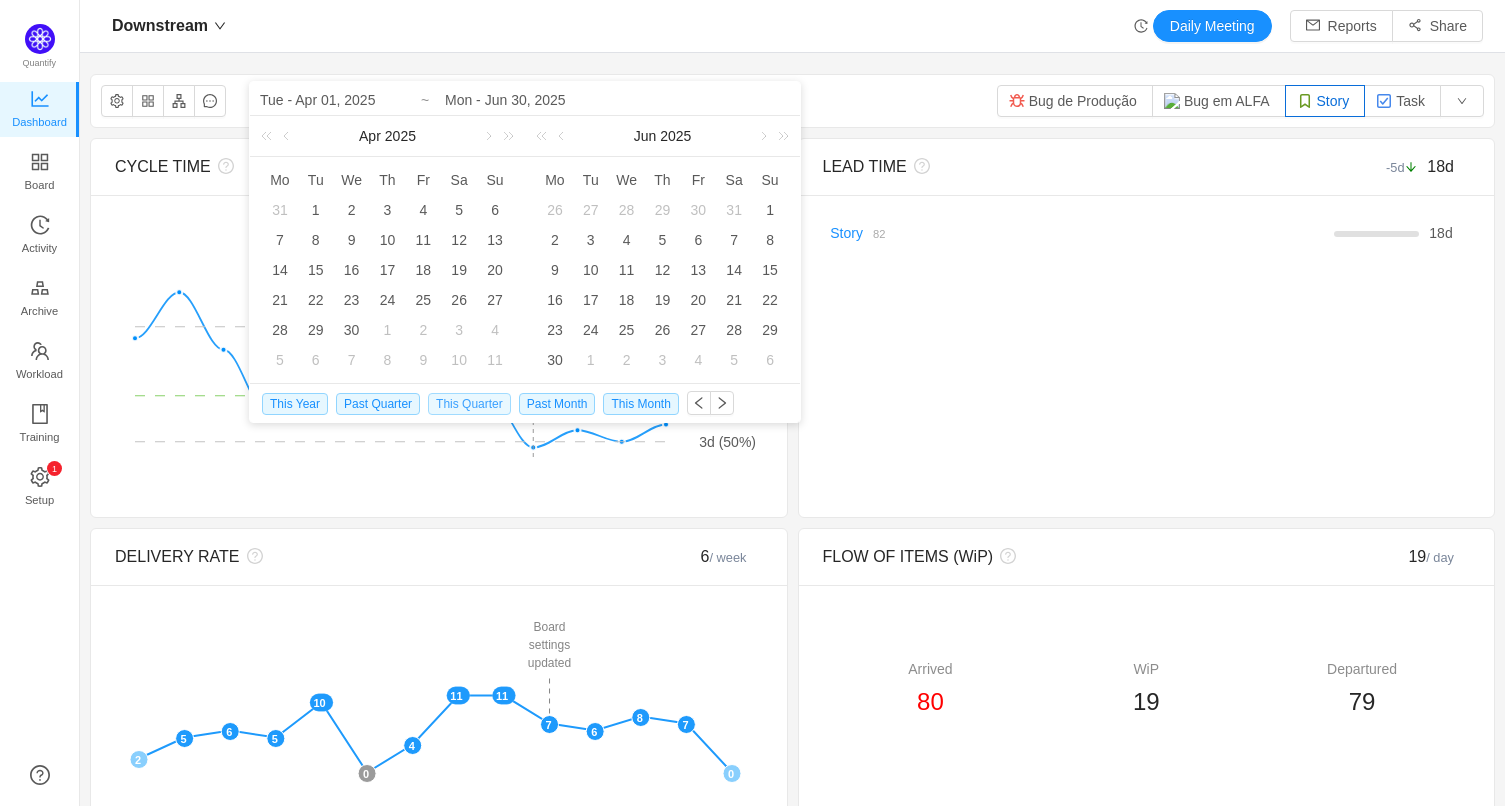 click on "This Quarter" at bounding box center (469, 404) 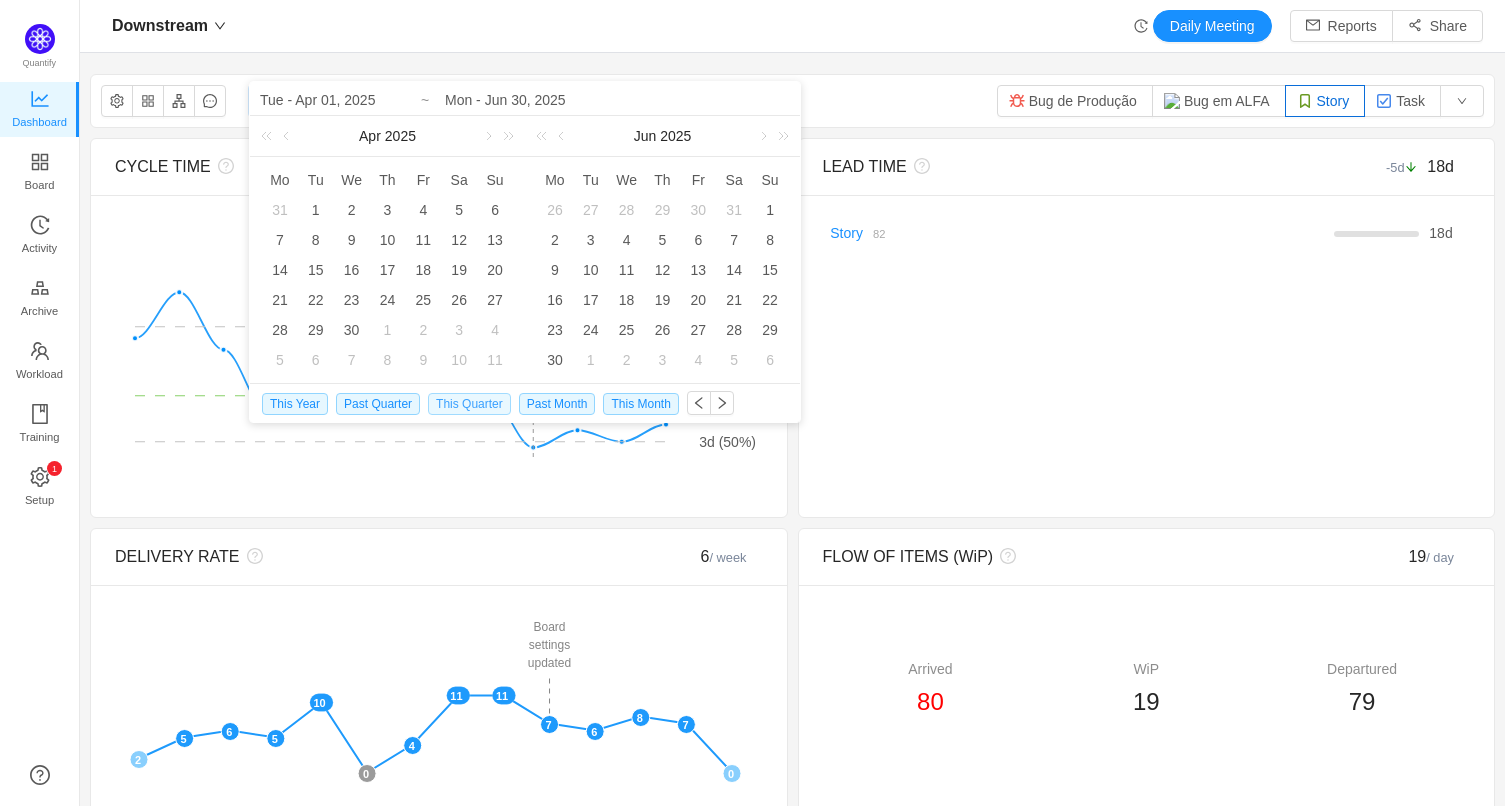 type on "Tue - Jul 01, 2025" 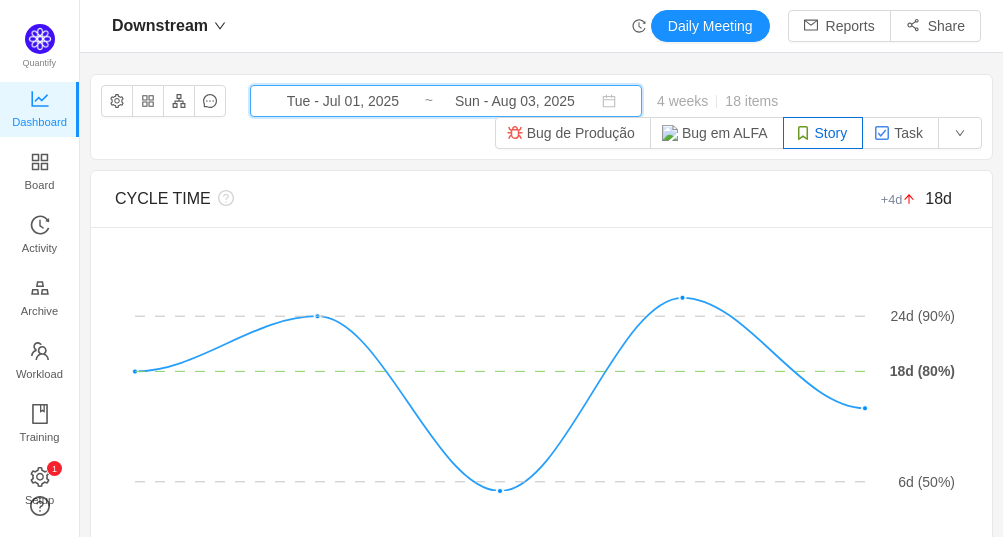 scroll, scrollTop: 24, scrollLeft: 24, axis: both 